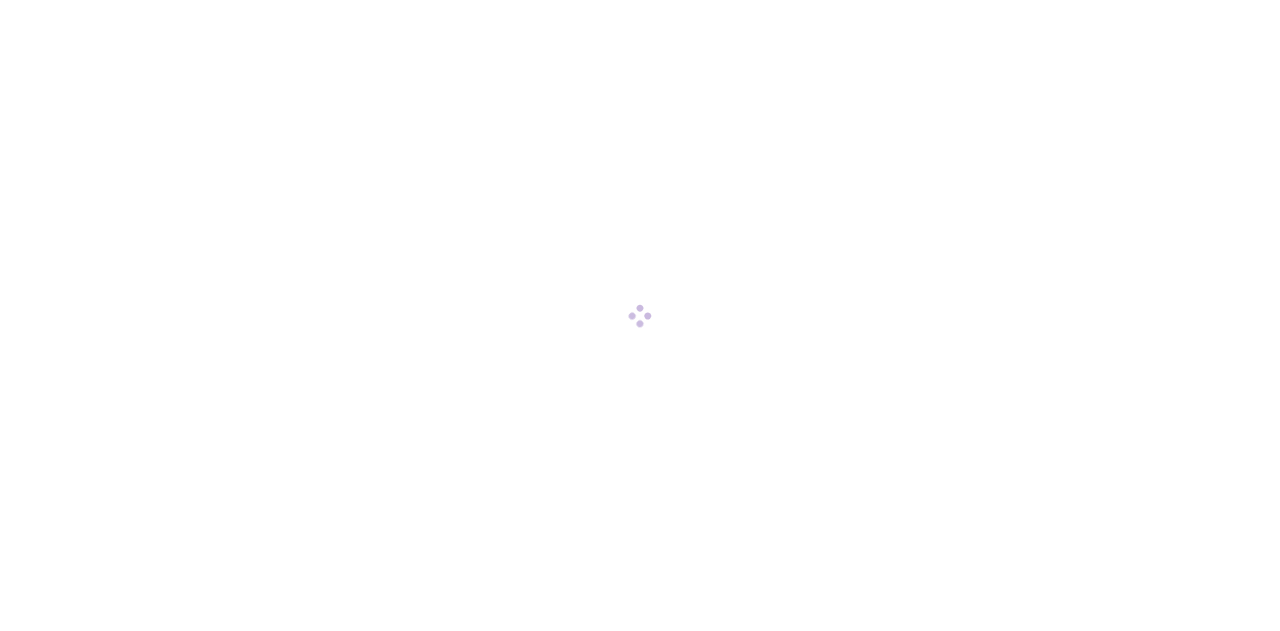 scroll, scrollTop: 0, scrollLeft: 0, axis: both 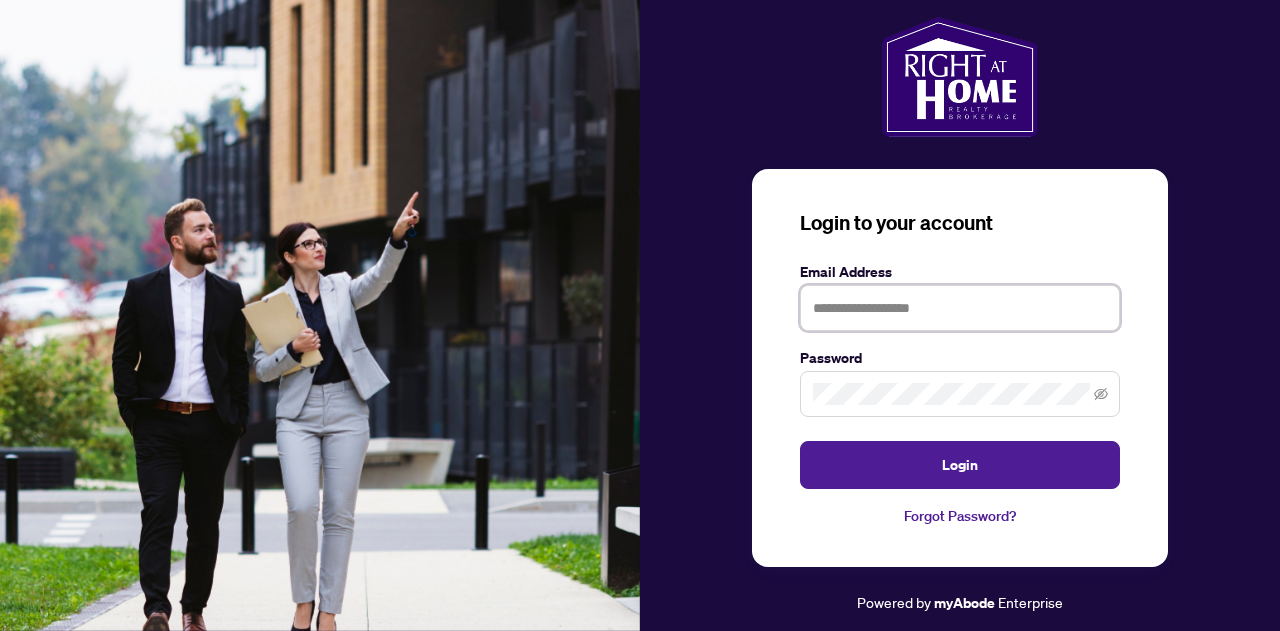 drag, startPoint x: 1116, startPoint y: 297, endPoint x: 932, endPoint y: 324, distance: 185.97043 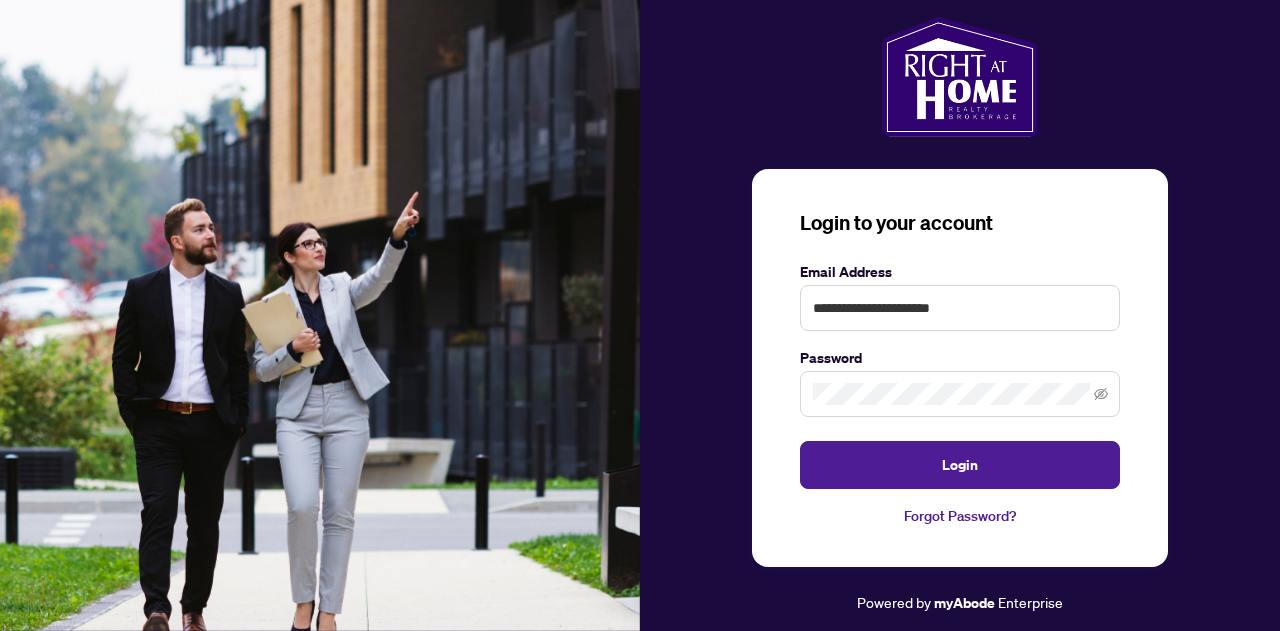 click at bounding box center (960, 394) 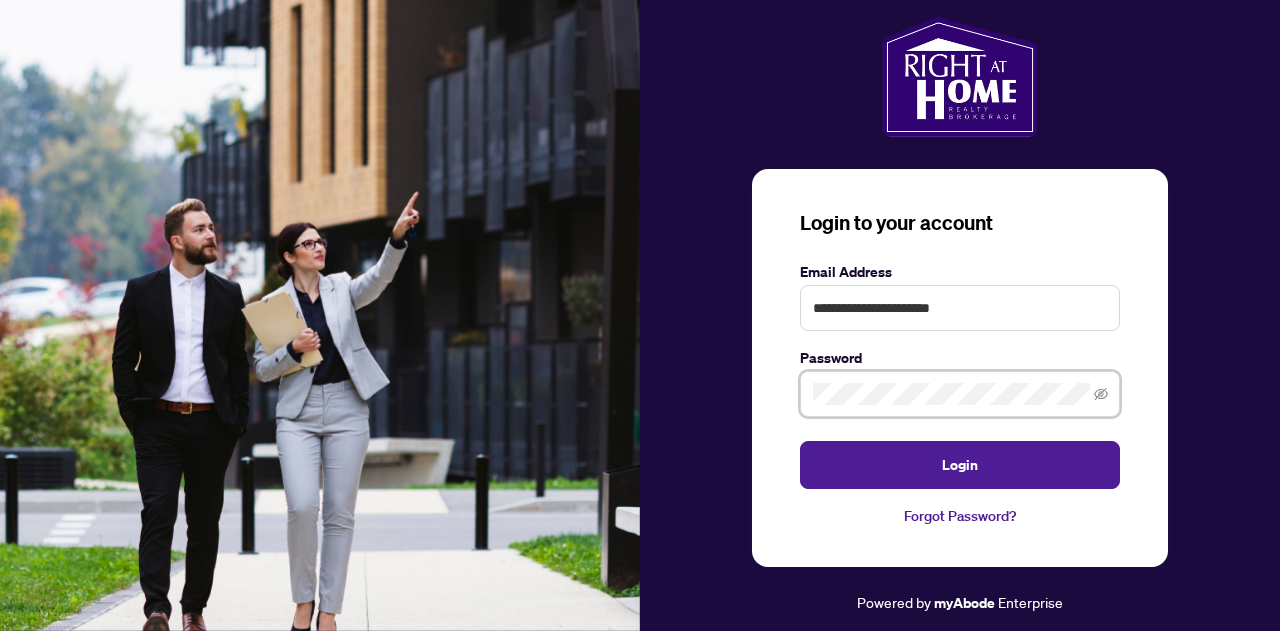 click on "Login" at bounding box center (960, 465) 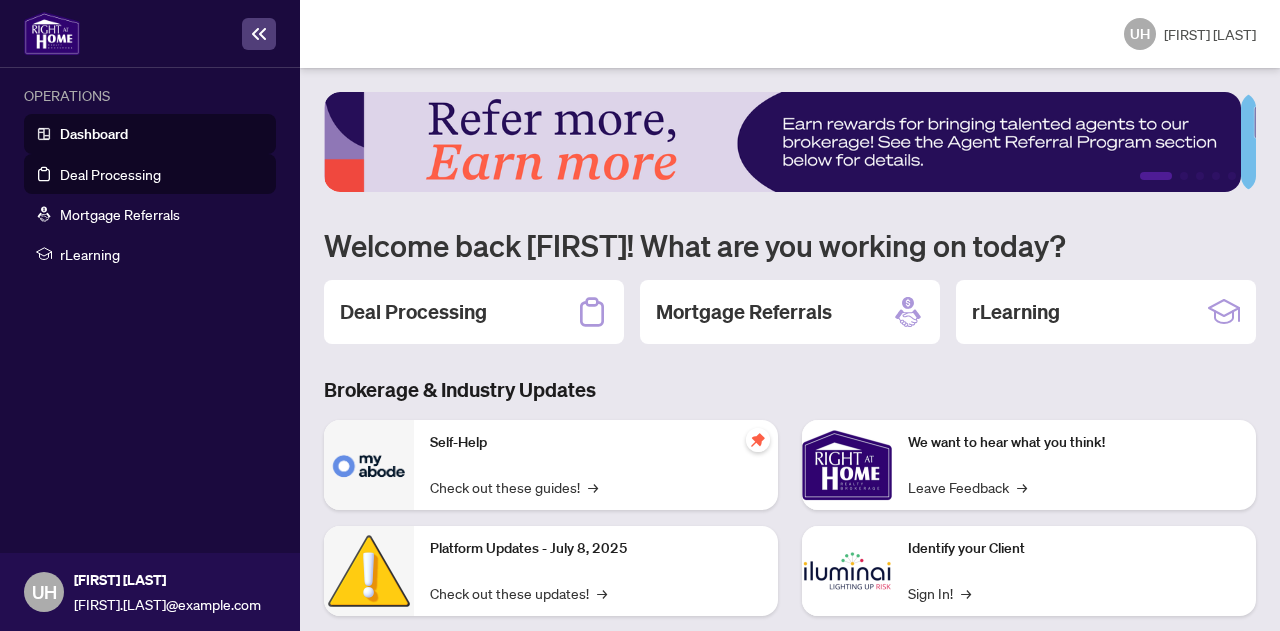 click on "Deal Processing" at bounding box center [110, 174] 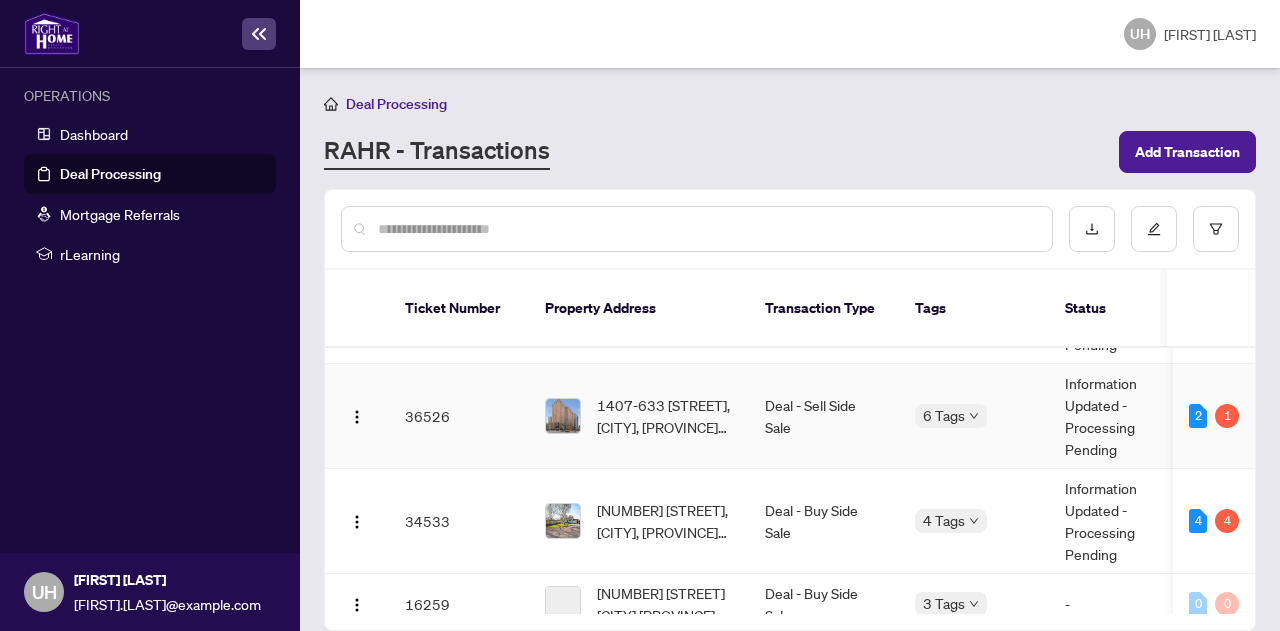 scroll, scrollTop: 100, scrollLeft: 0, axis: vertical 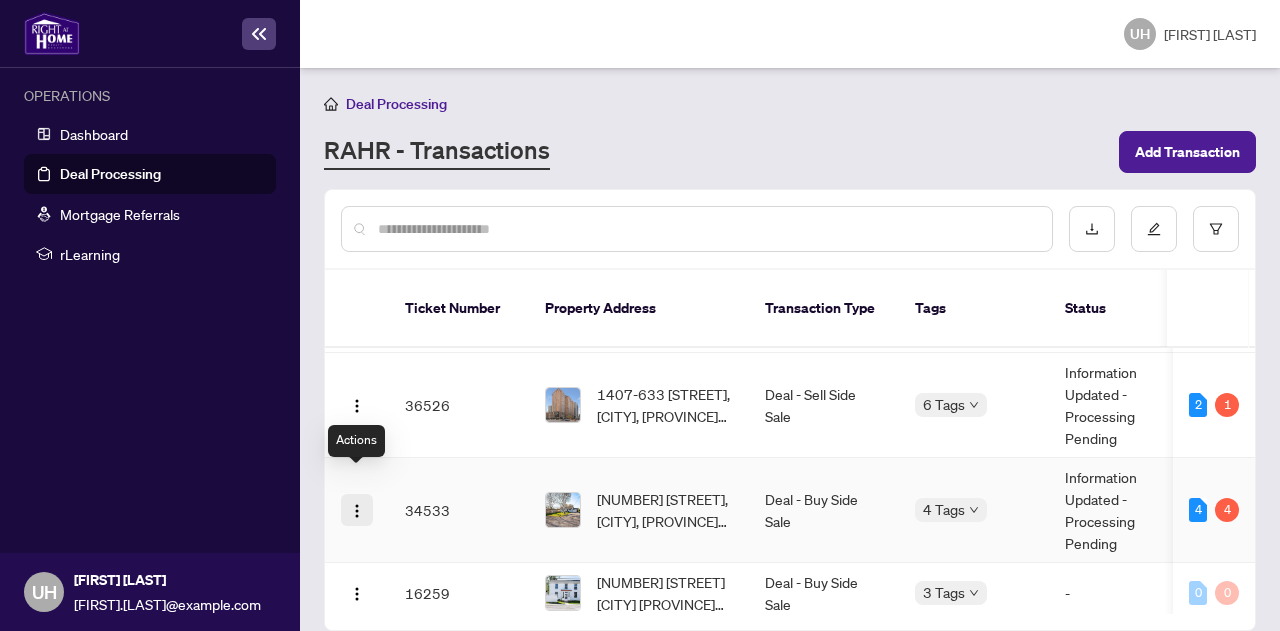 click at bounding box center [357, 510] 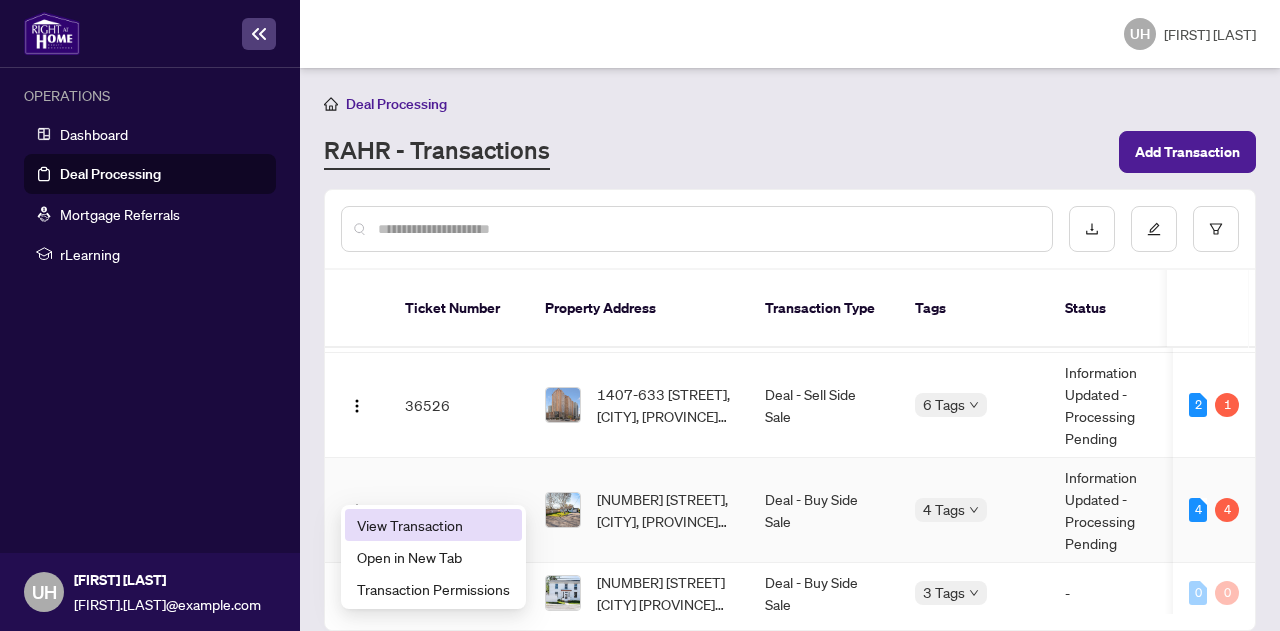 click on "View Transaction" at bounding box center [433, 525] 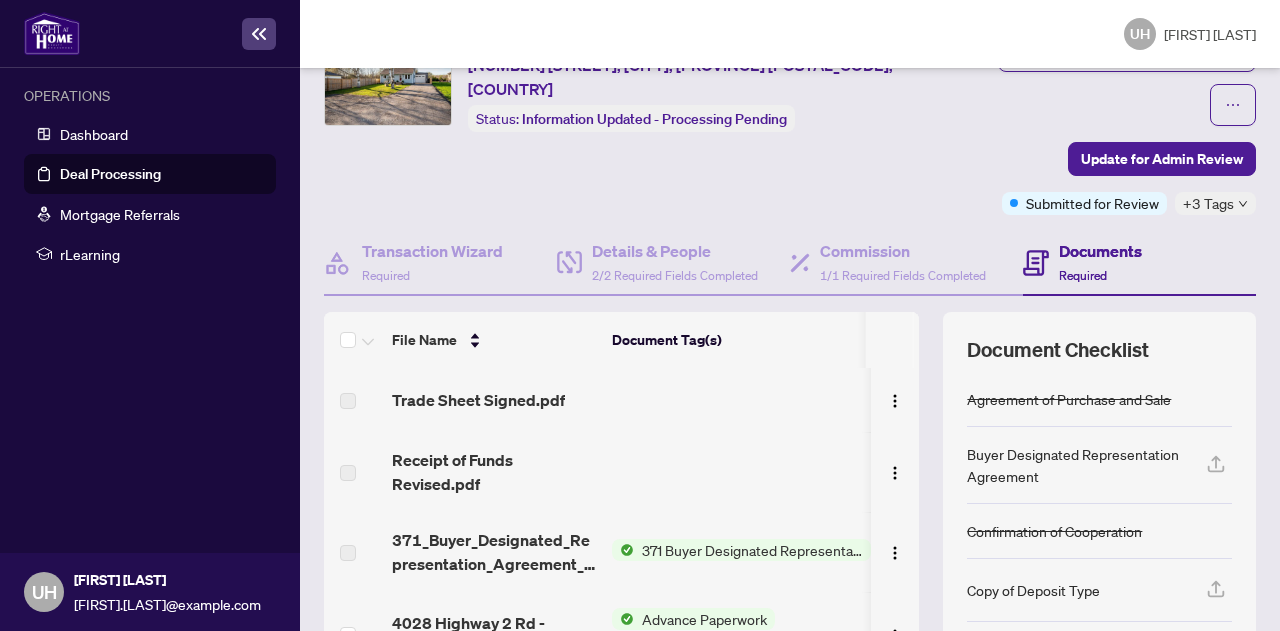 scroll, scrollTop: 200, scrollLeft: 0, axis: vertical 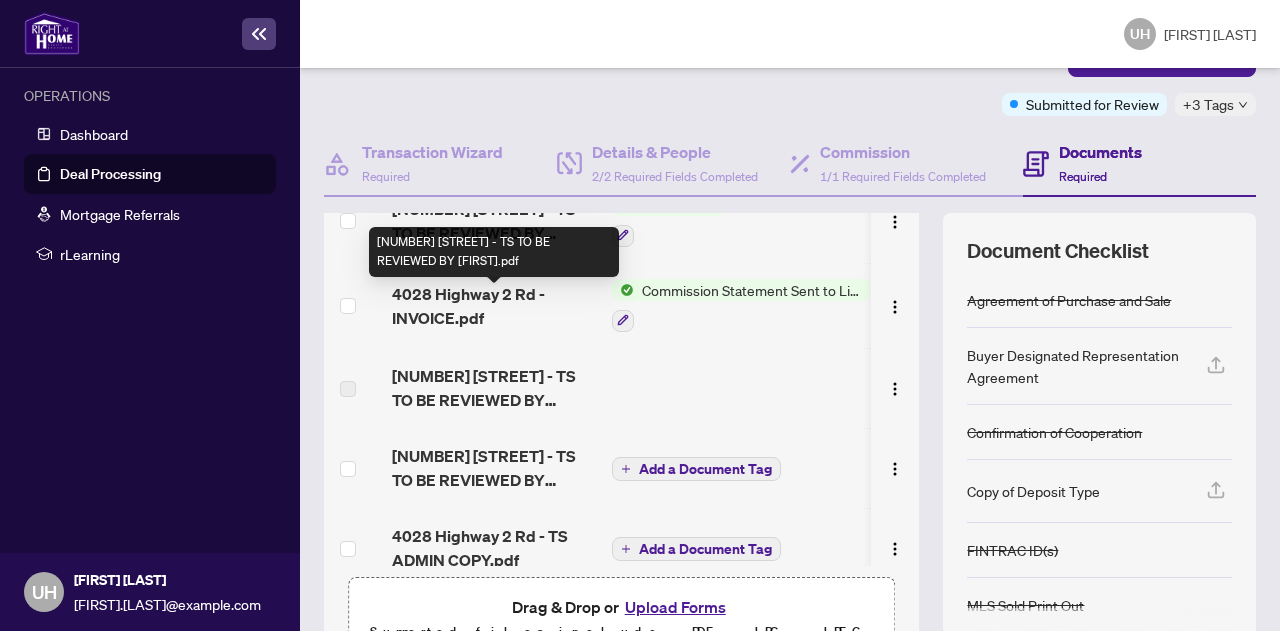click on "[NUMBER] [STREET] - TS TO BE REVIEWED BY [FIRST].pdf" at bounding box center (494, 388) 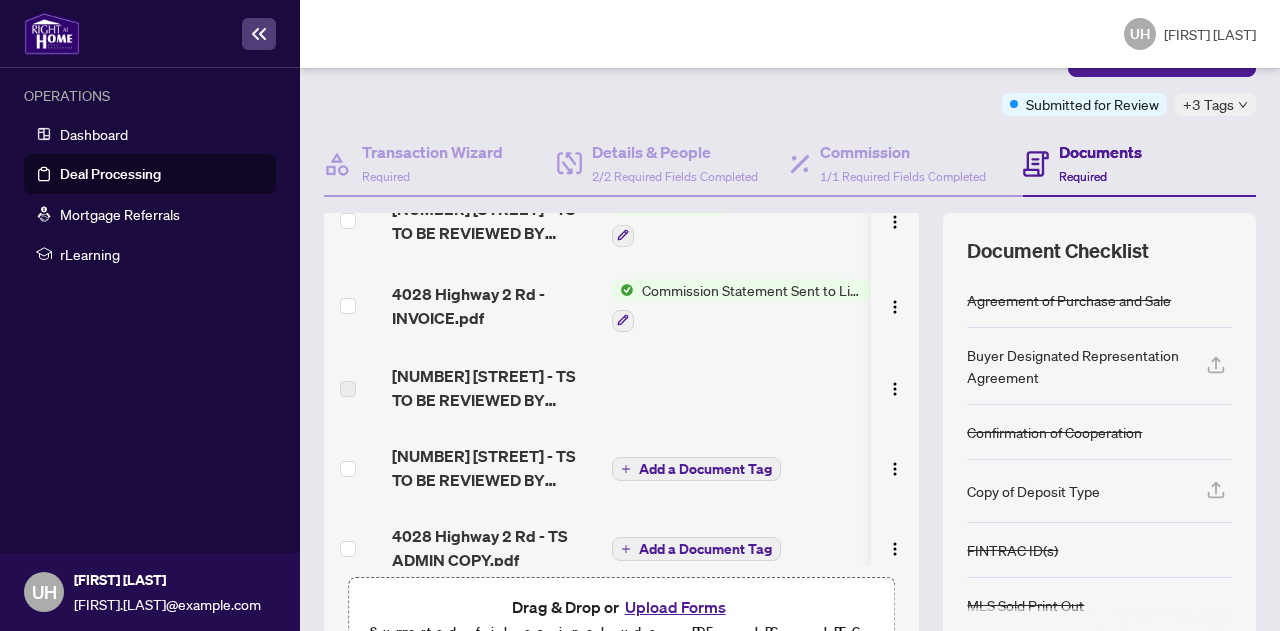 click at bounding box center [746, 388] 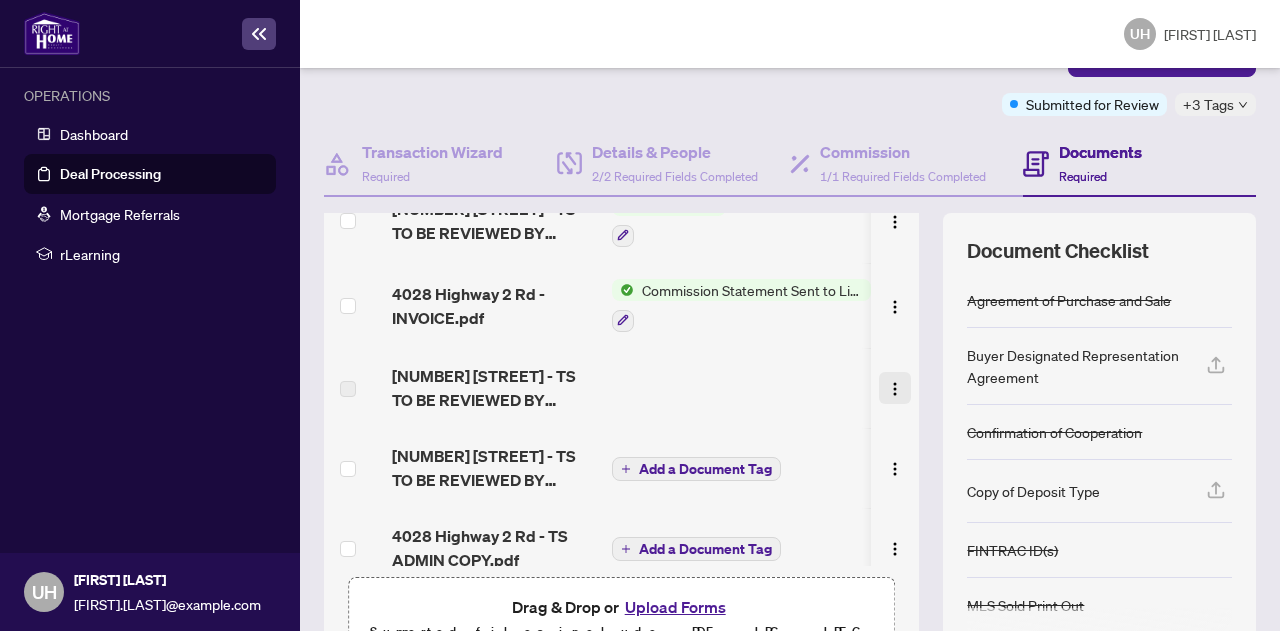 click at bounding box center [895, 389] 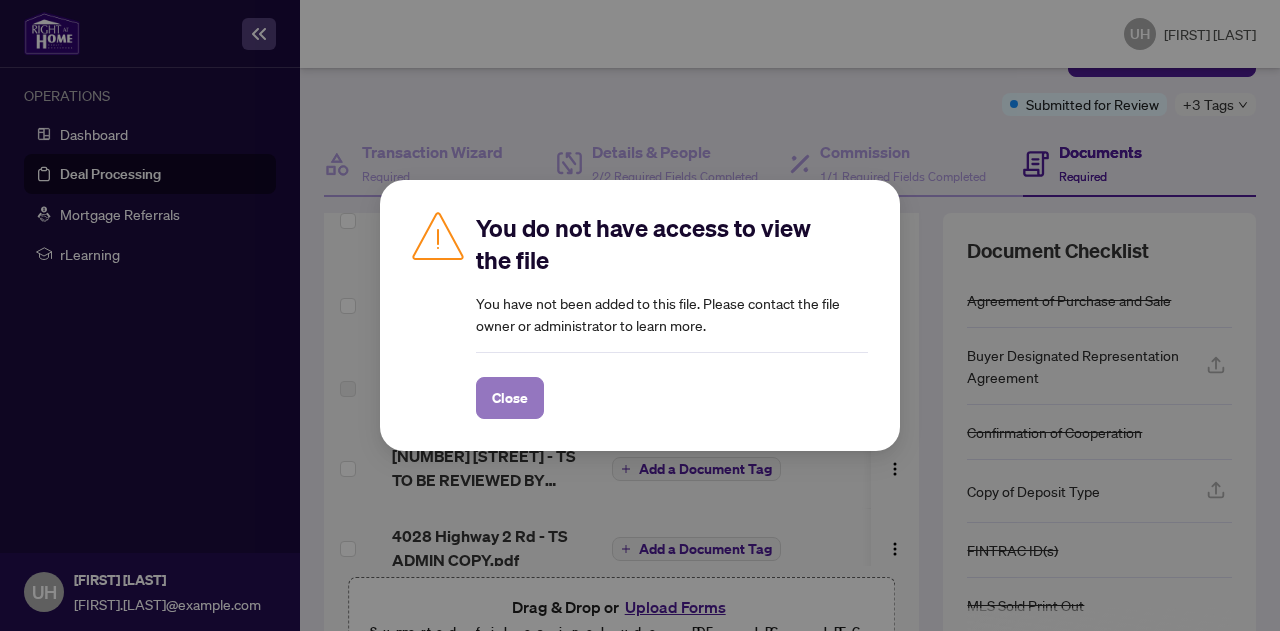 click on "Close" at bounding box center [510, 398] 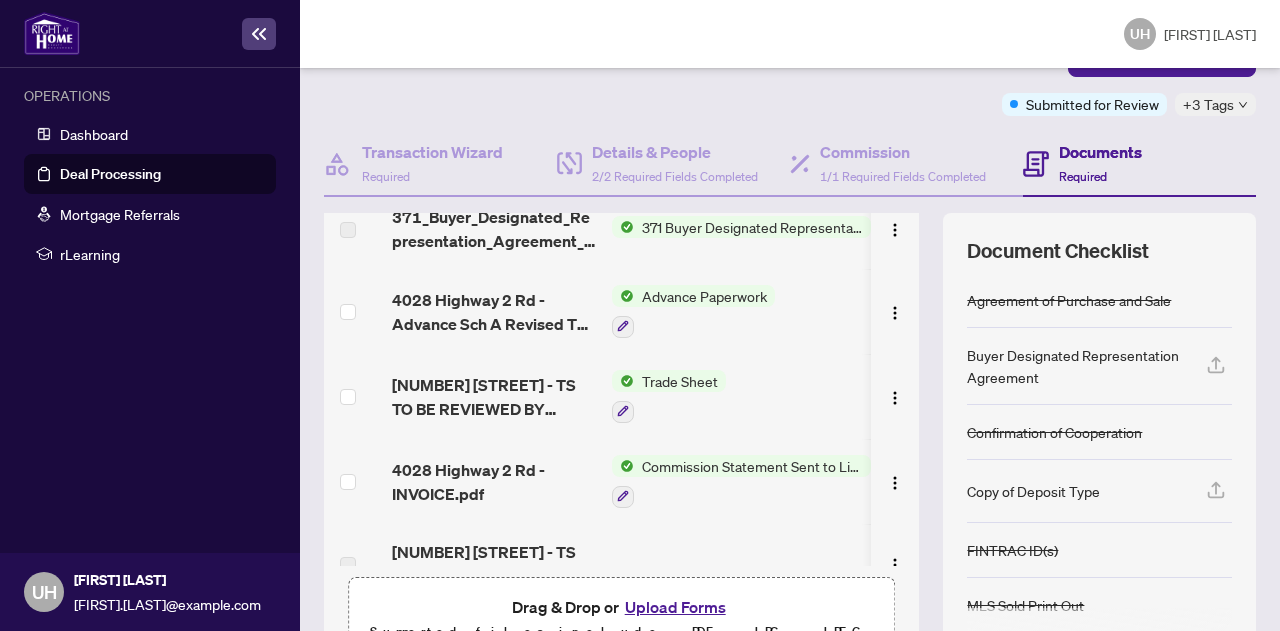 scroll, scrollTop: 200, scrollLeft: 0, axis: vertical 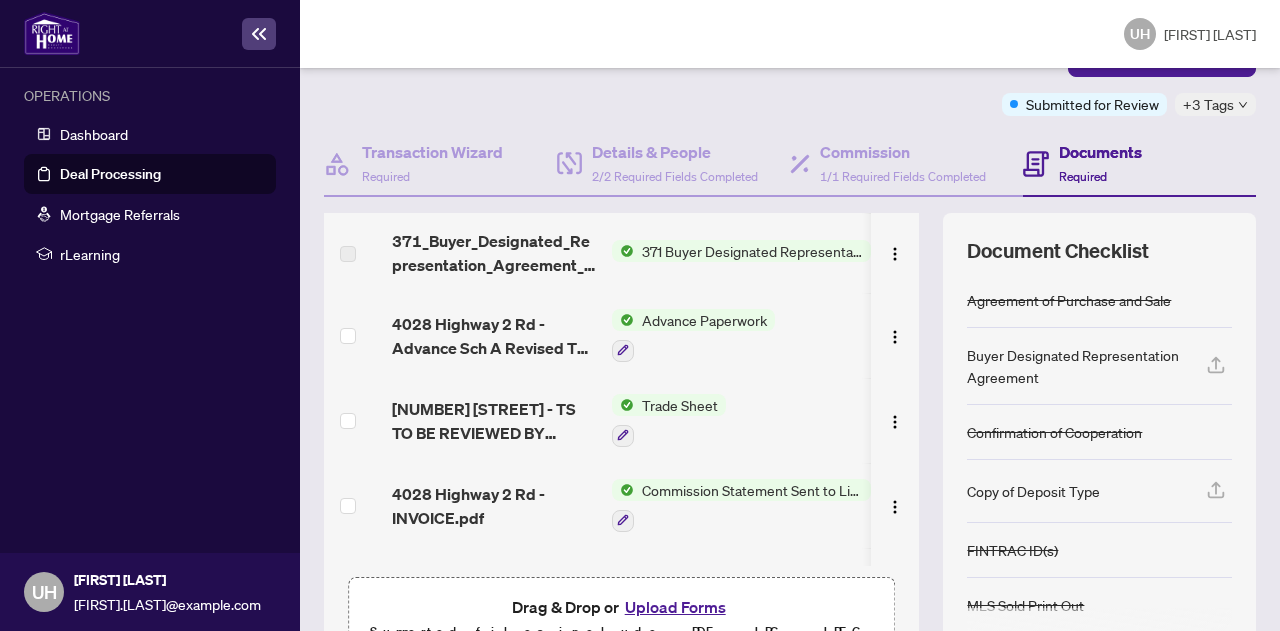 click at bounding box center (354, 420) 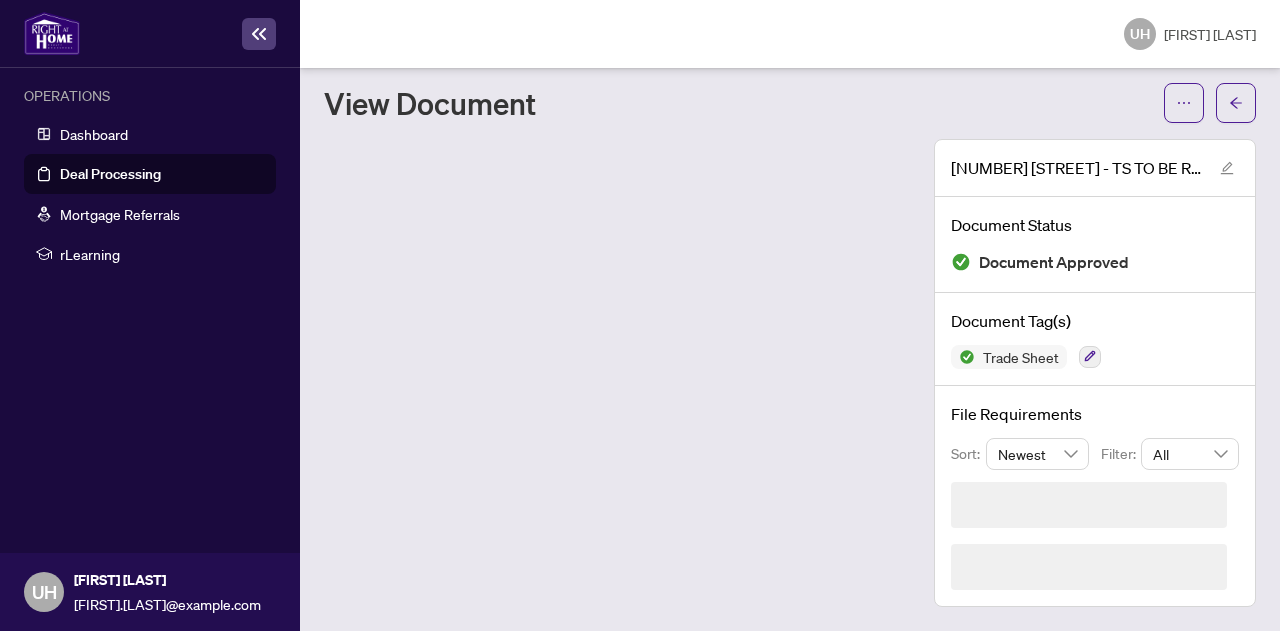scroll, scrollTop: 0, scrollLeft: 0, axis: both 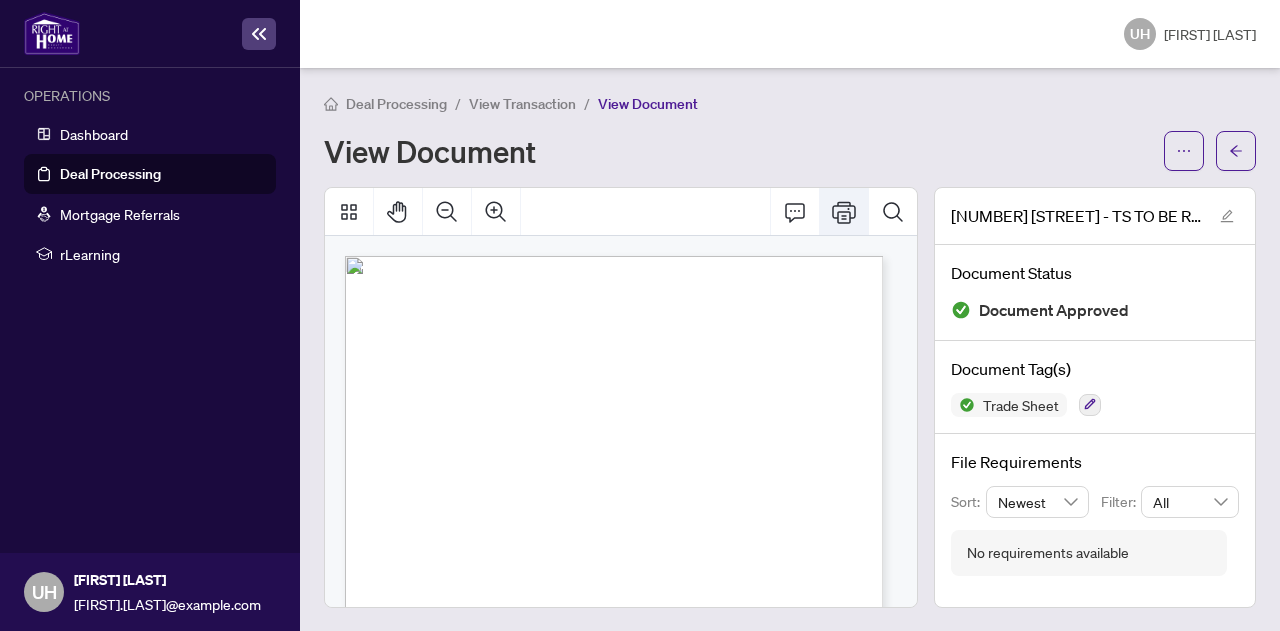 click at bounding box center [844, 212] 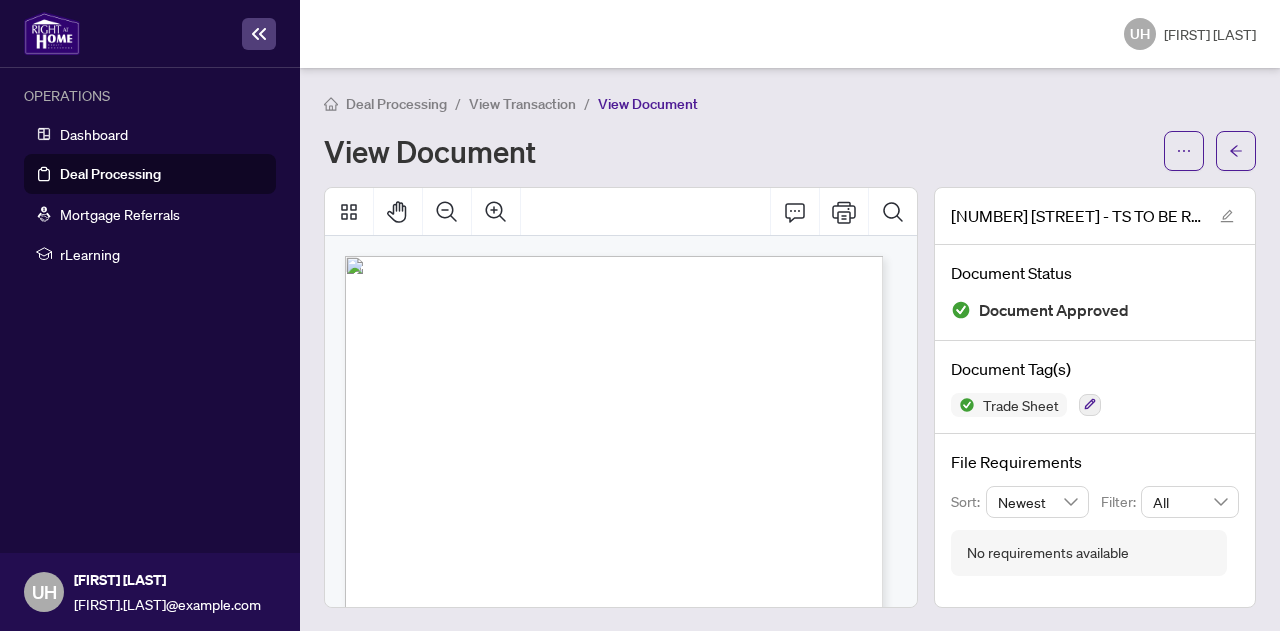 click on "View Transaction" at bounding box center (522, 104) 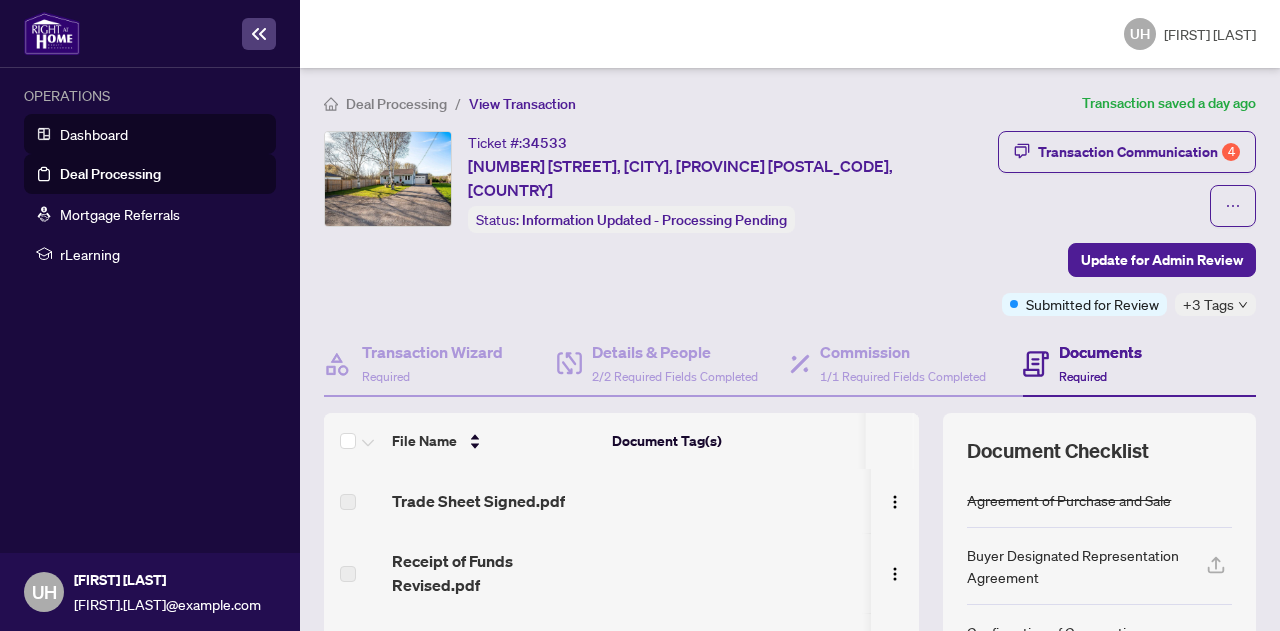 click on "Dashboard" at bounding box center [94, 134] 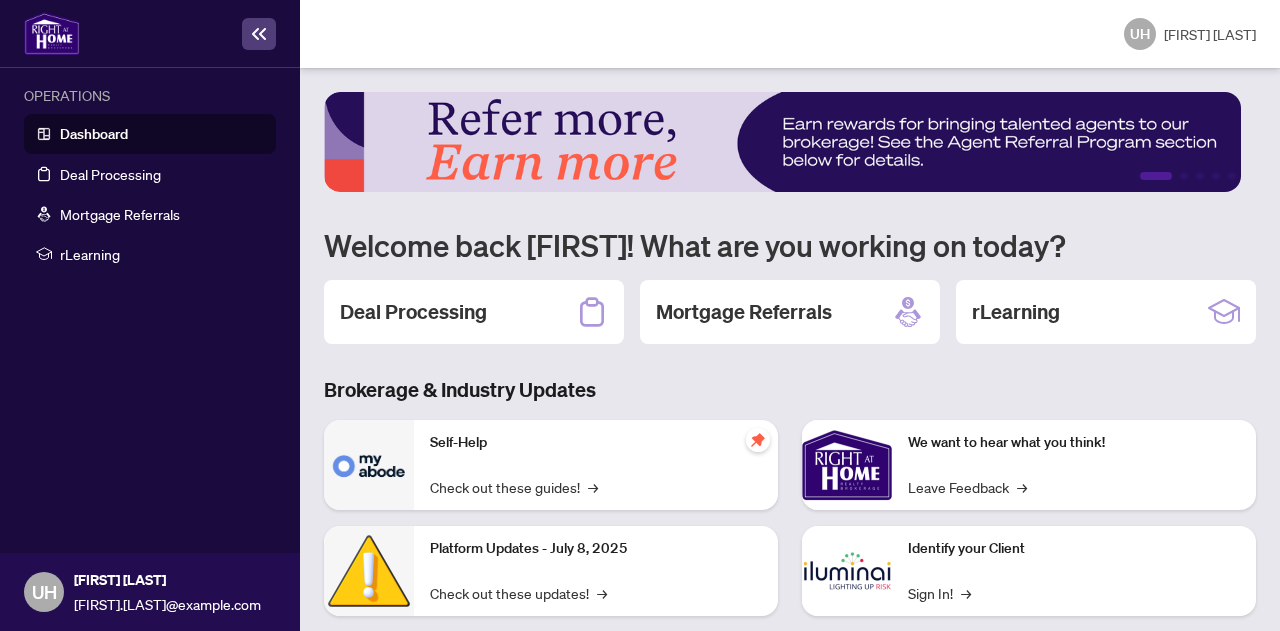 click on "Deal Processing Mortgage Referrals rLearning" at bounding box center [790, 312] 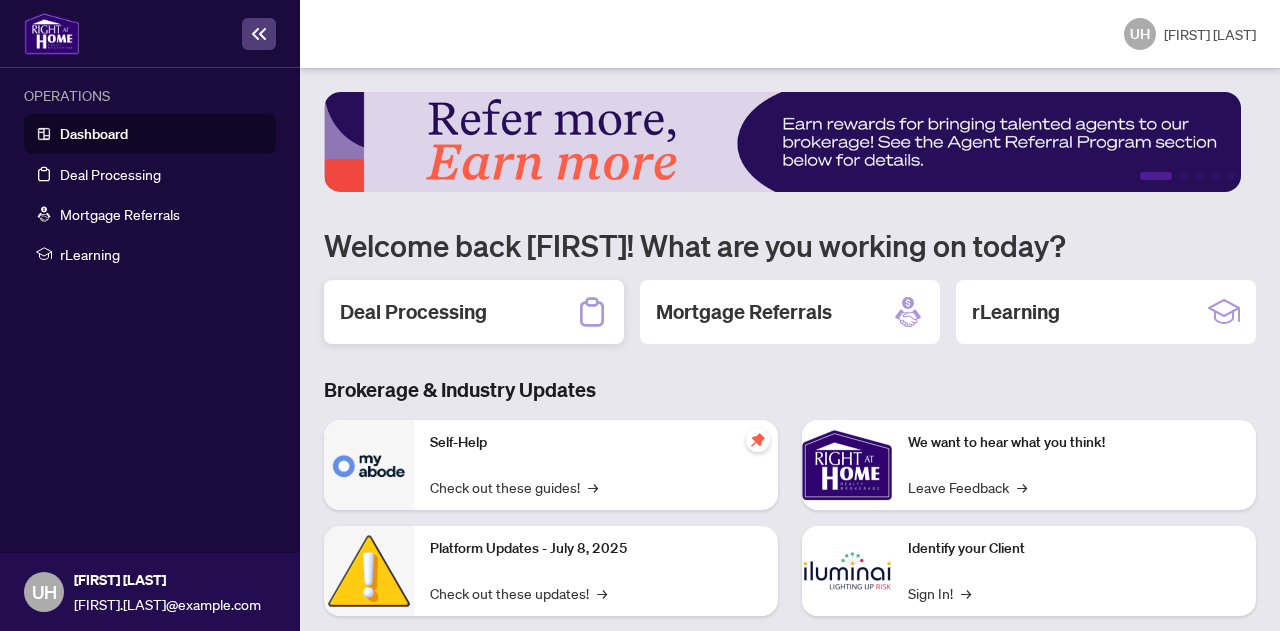 click on "Deal Processing" at bounding box center [413, 312] 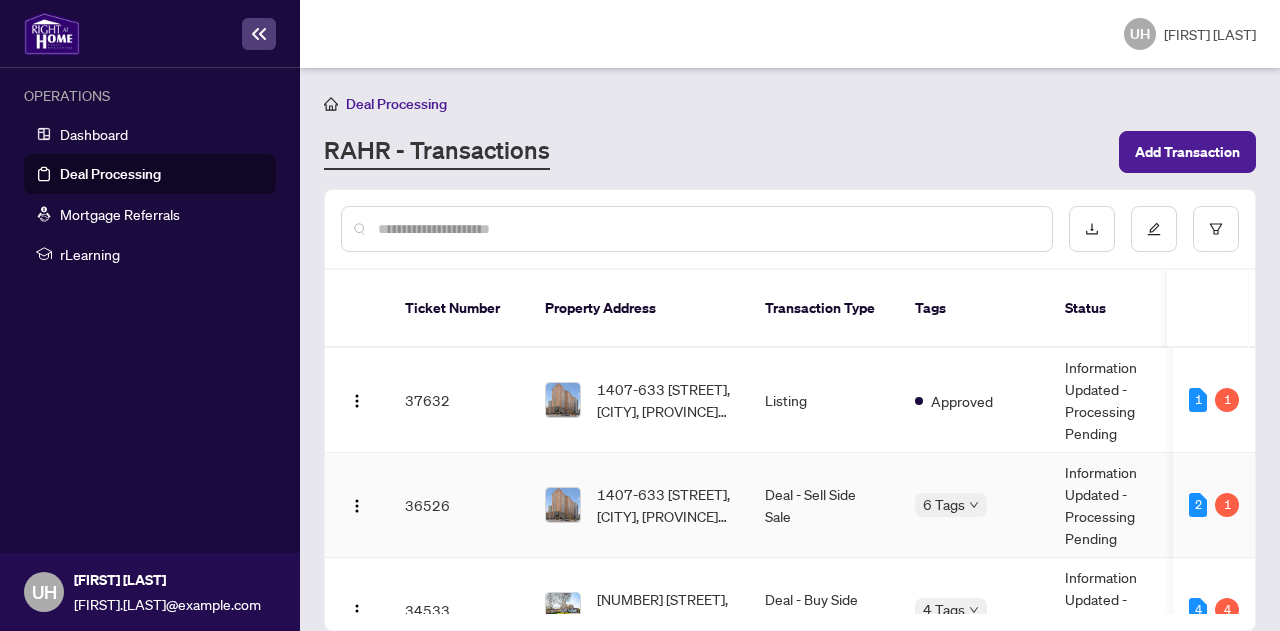 click at bounding box center [357, 505] 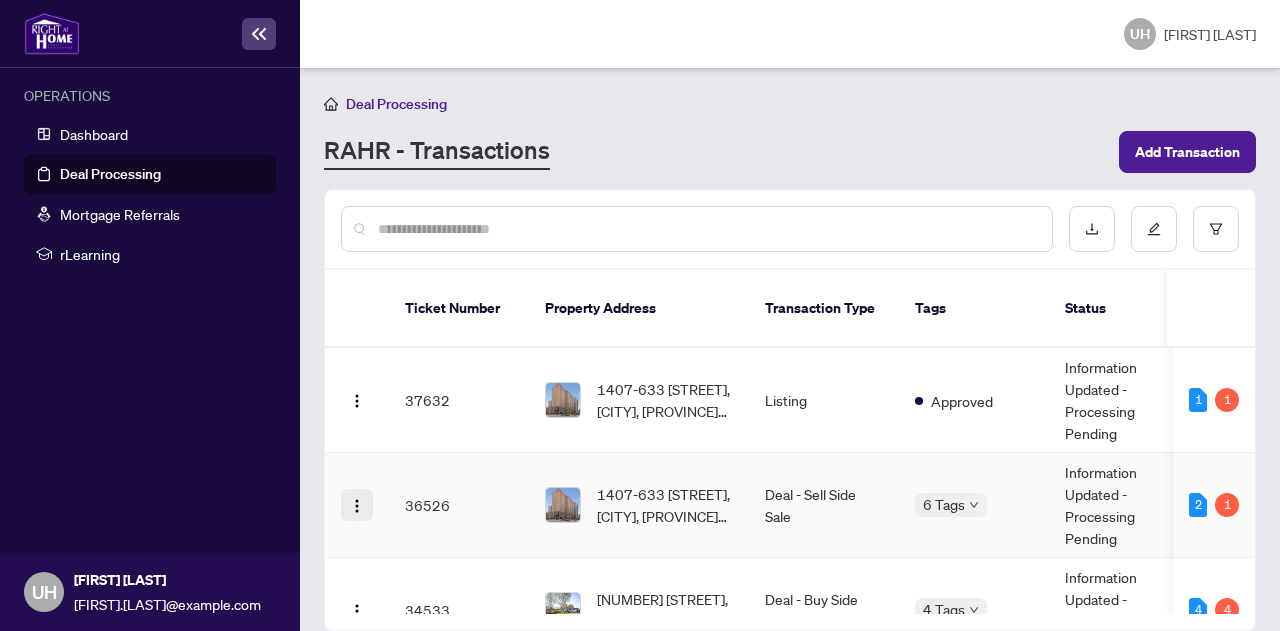 click at bounding box center [357, 506] 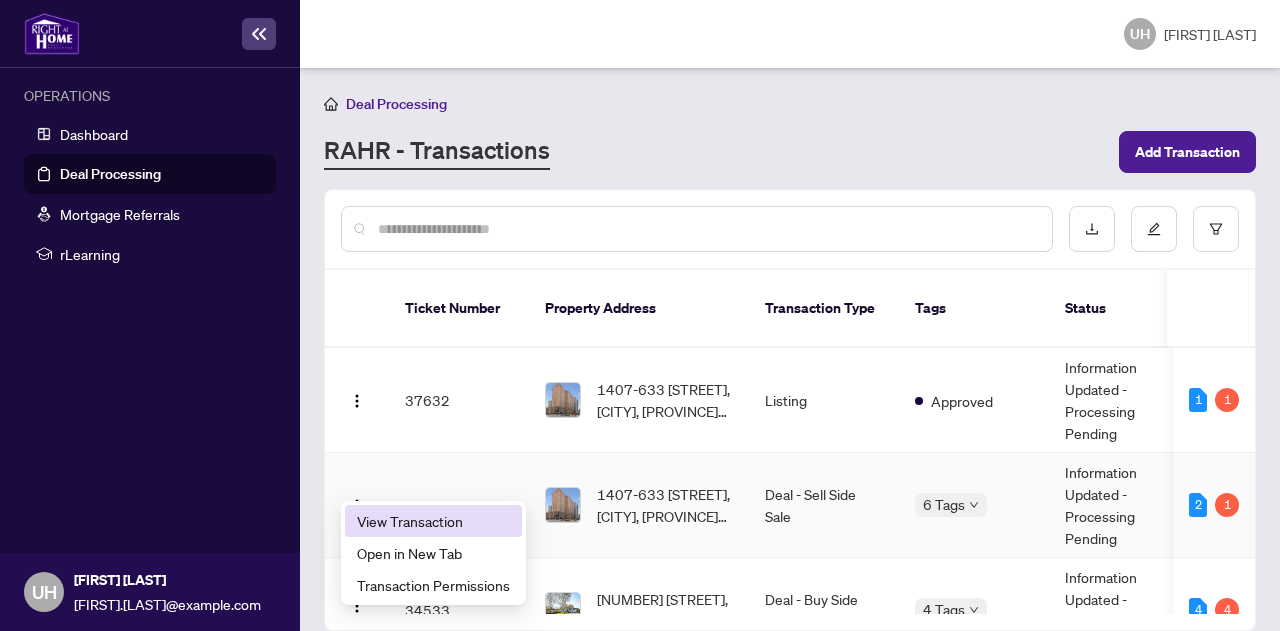 click on "View Transaction" at bounding box center [433, 521] 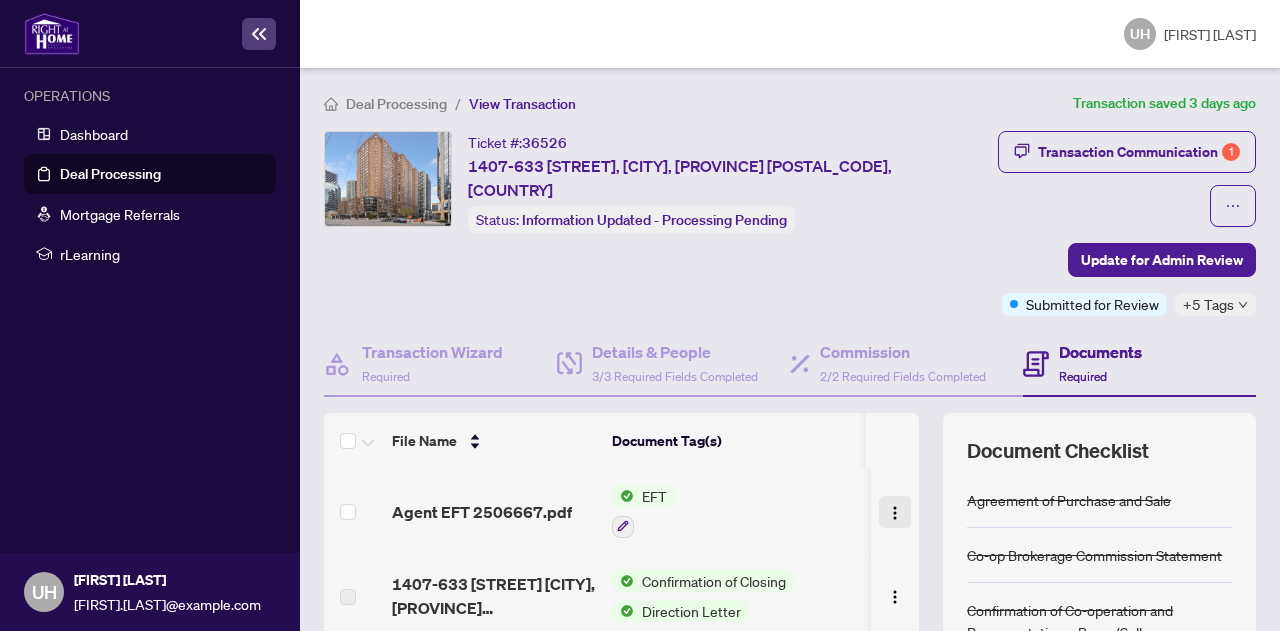 click at bounding box center [895, 512] 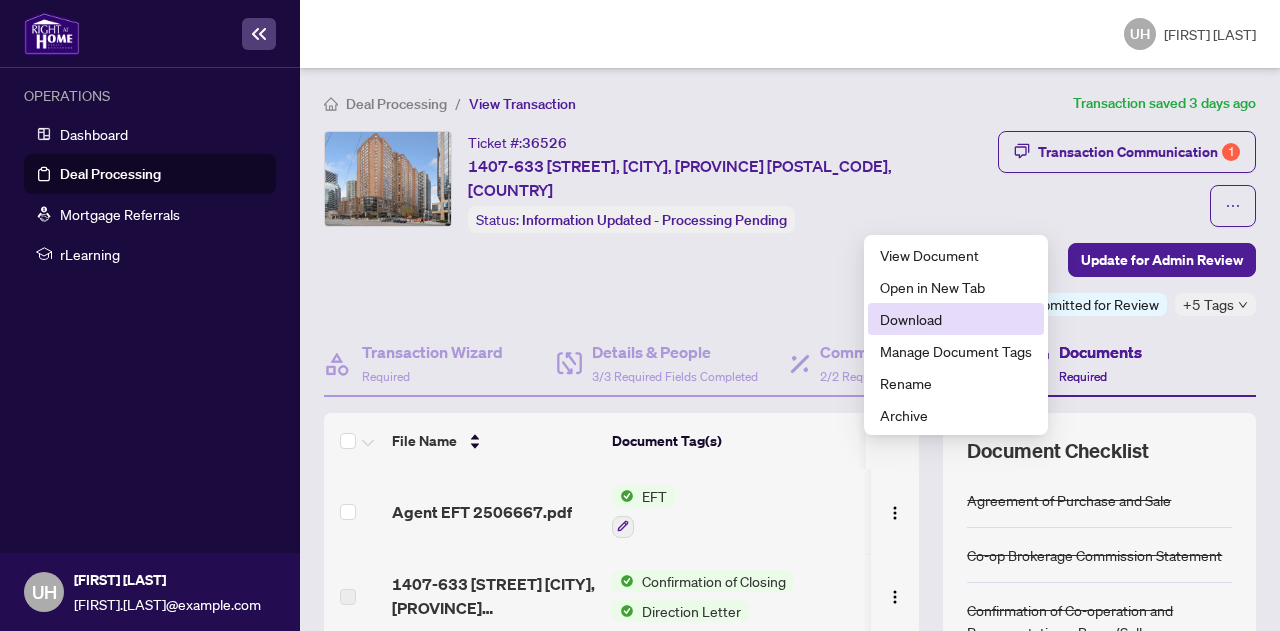 click on "Download" at bounding box center [956, 319] 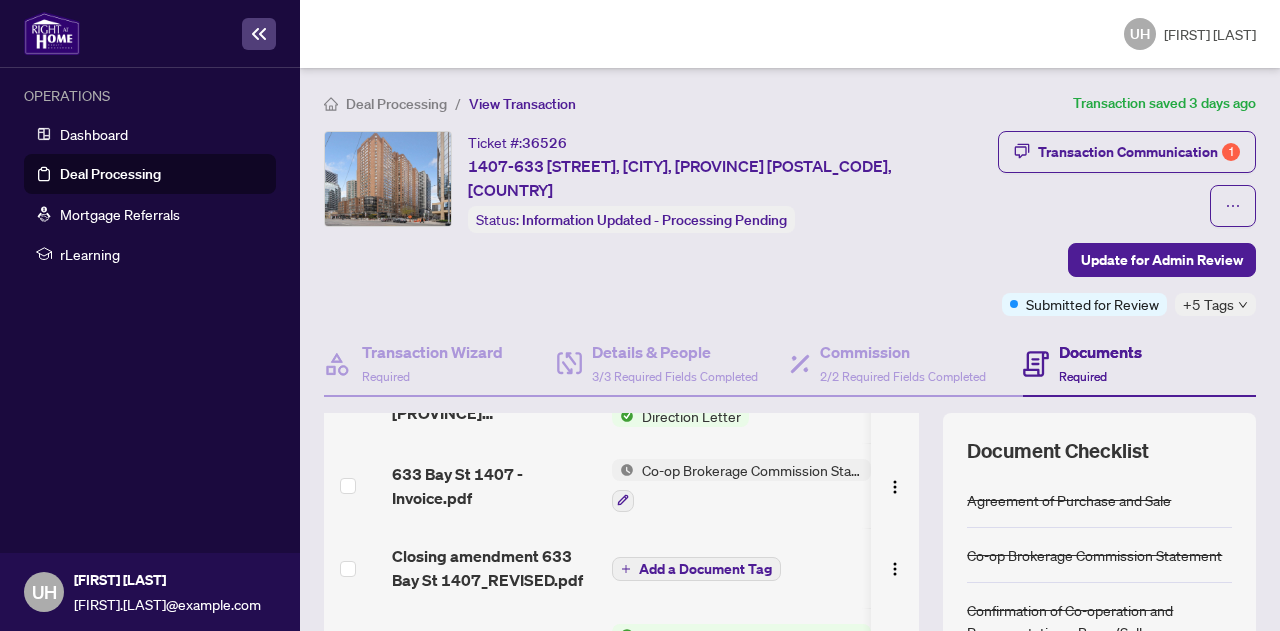 scroll, scrollTop: 300, scrollLeft: 0, axis: vertical 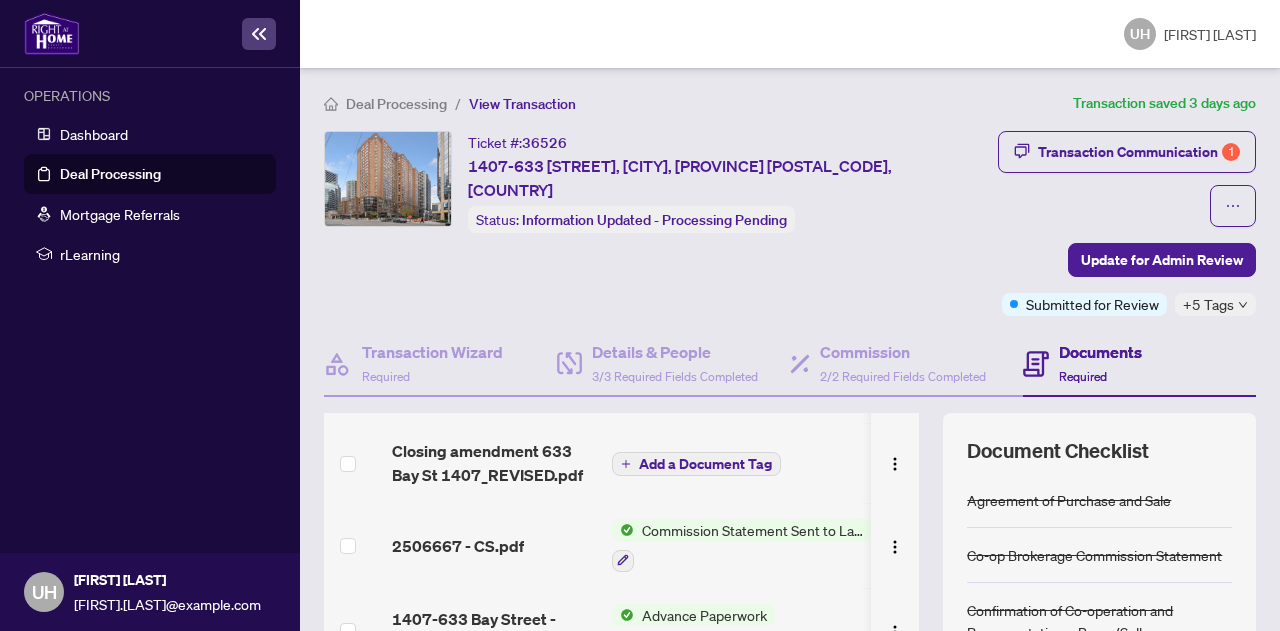 click on "1407-633 Bay Street  - Advance Sch A  Revised TS 2506667.pdf" at bounding box center [494, 631] 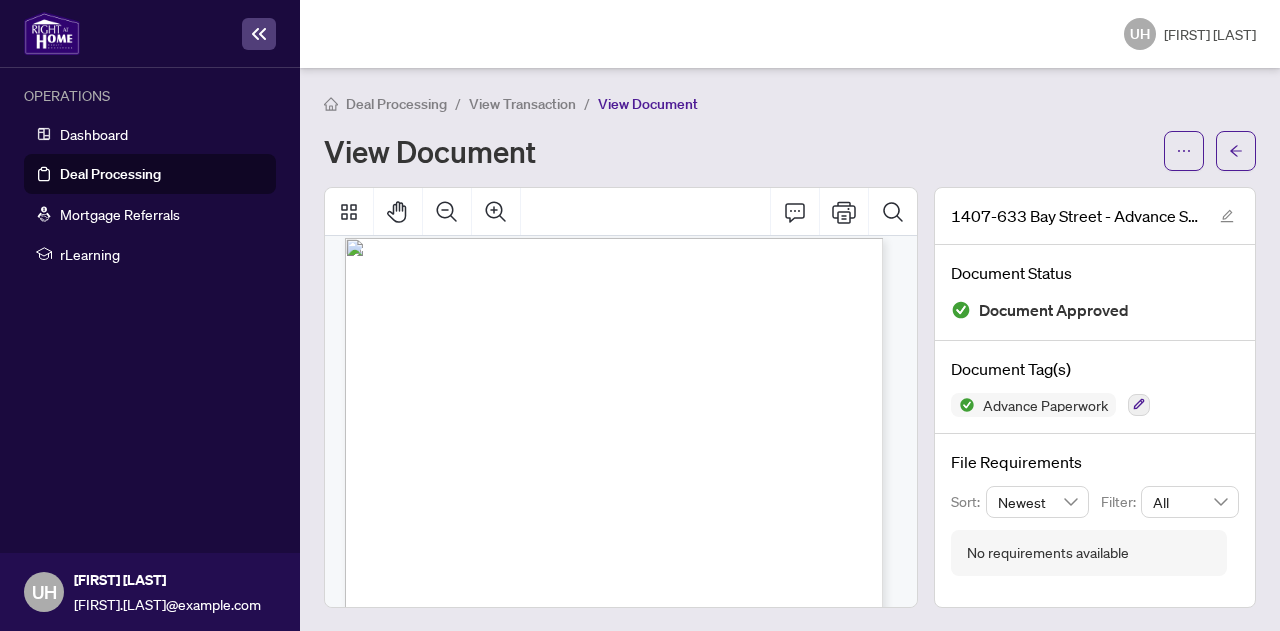 scroll, scrollTop: 0, scrollLeft: 0, axis: both 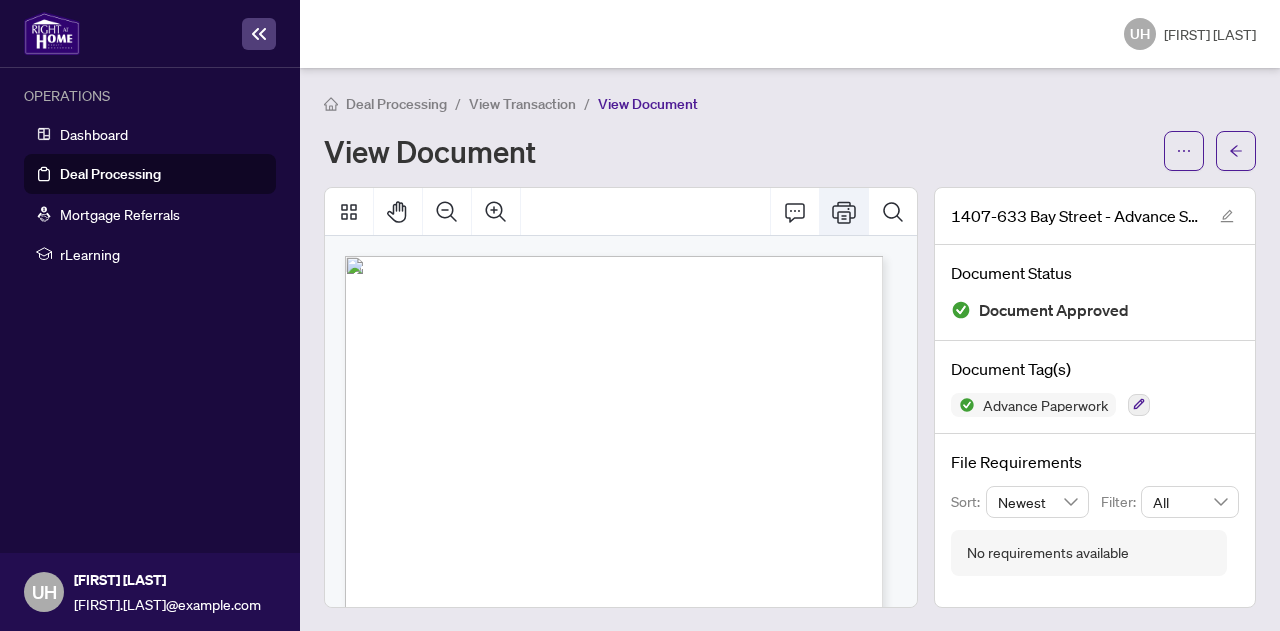 click at bounding box center (844, 212) 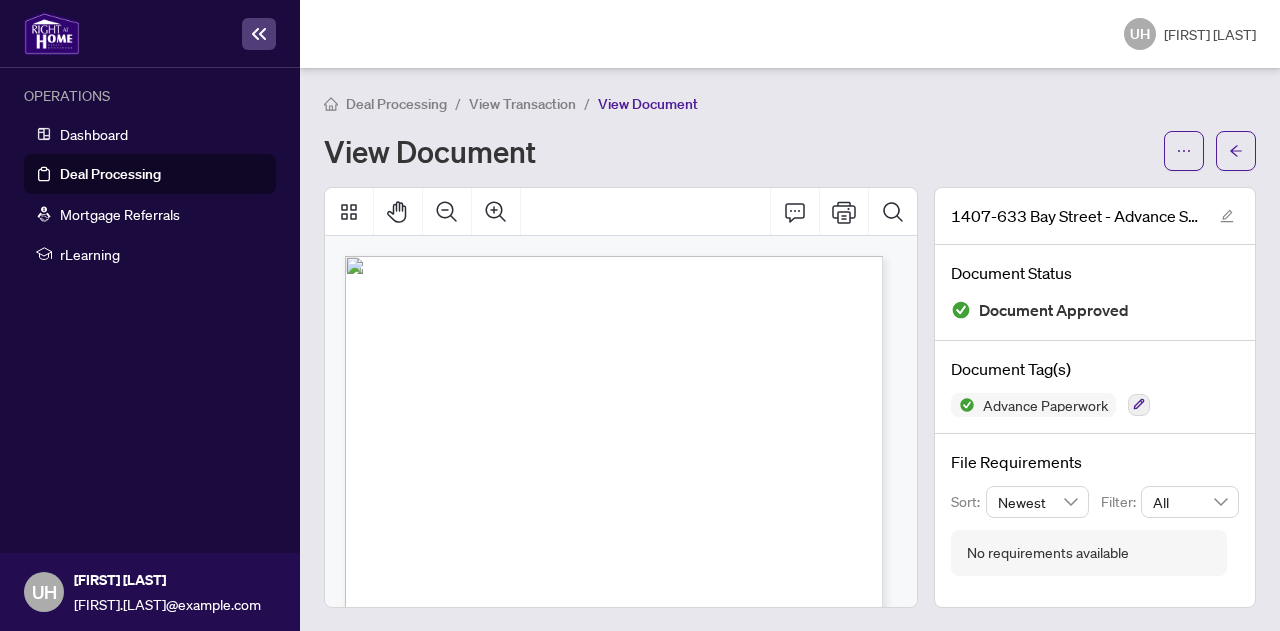 click on "View Transaction" at bounding box center [522, 104] 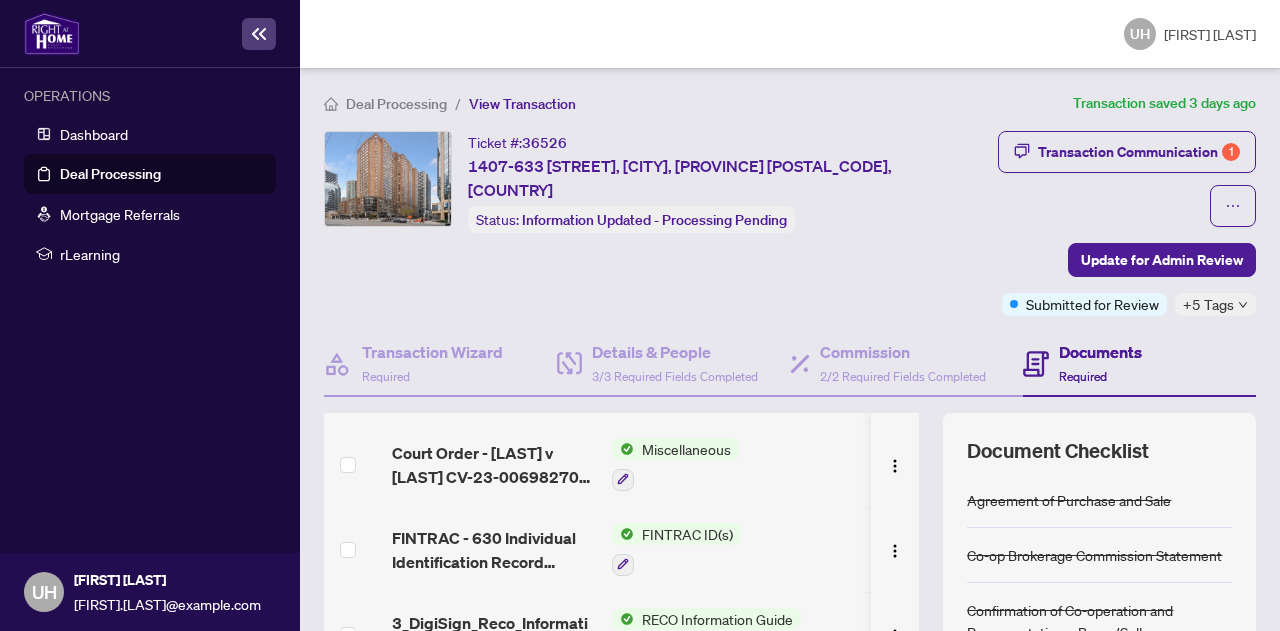 scroll, scrollTop: 706, scrollLeft: 0, axis: vertical 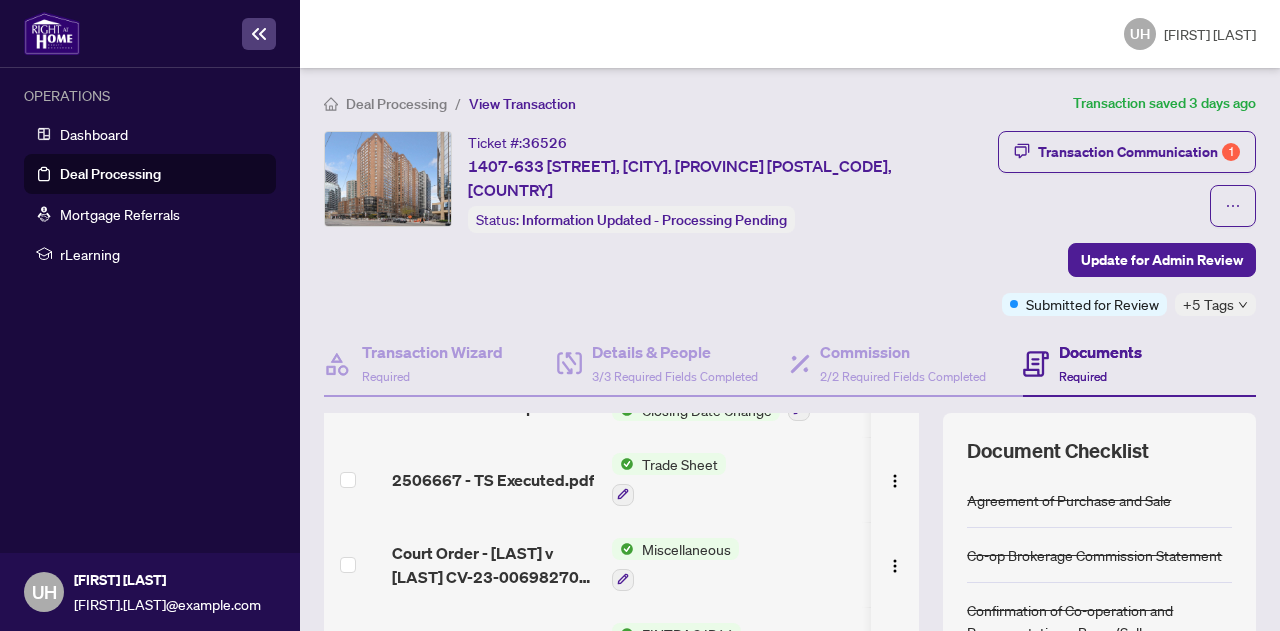 drag, startPoint x: 478, startPoint y: 401, endPoint x: 461, endPoint y: 440, distance: 42.544094 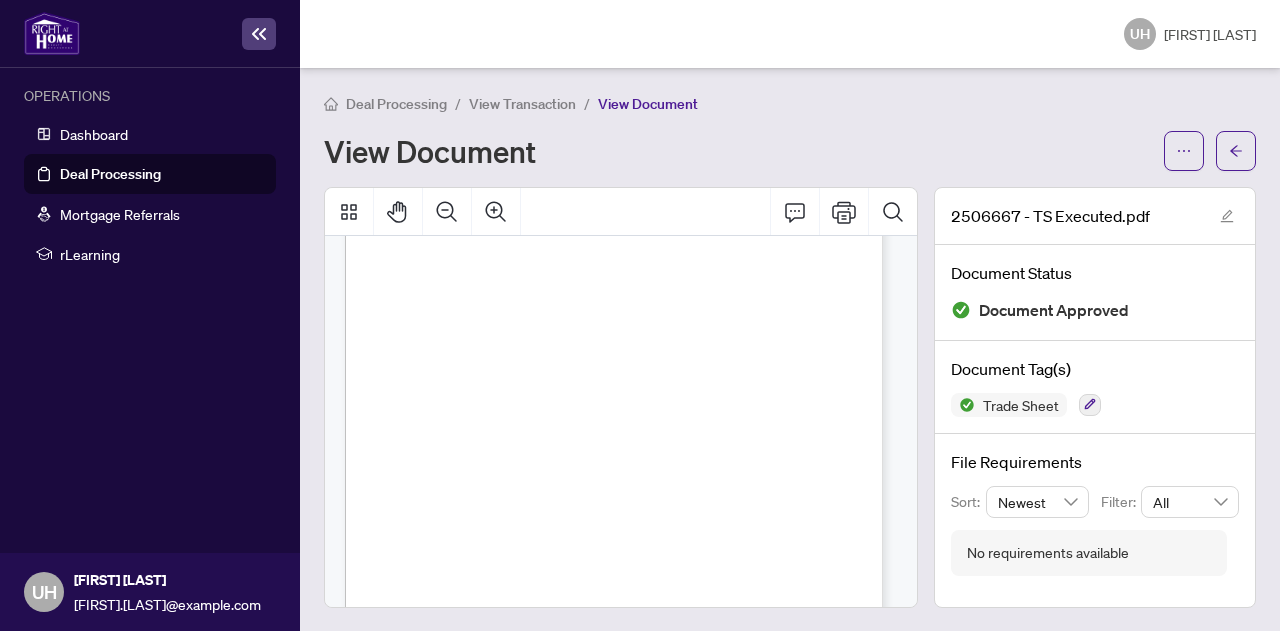 scroll, scrollTop: 0, scrollLeft: 0, axis: both 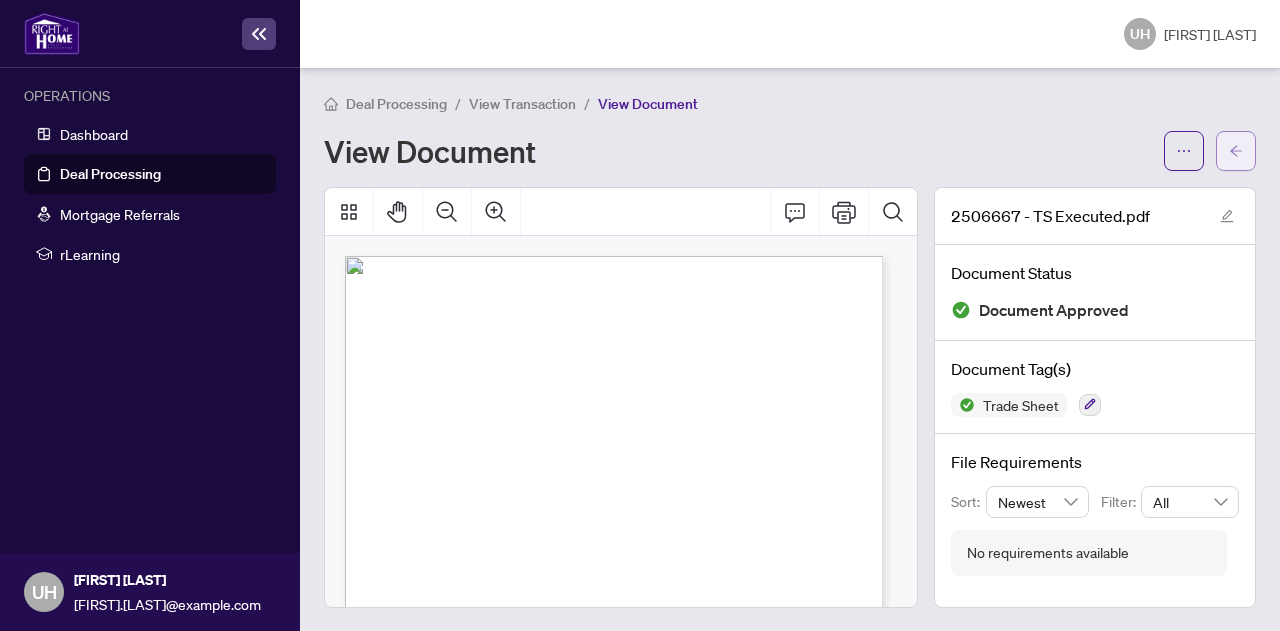 click at bounding box center [1236, 151] 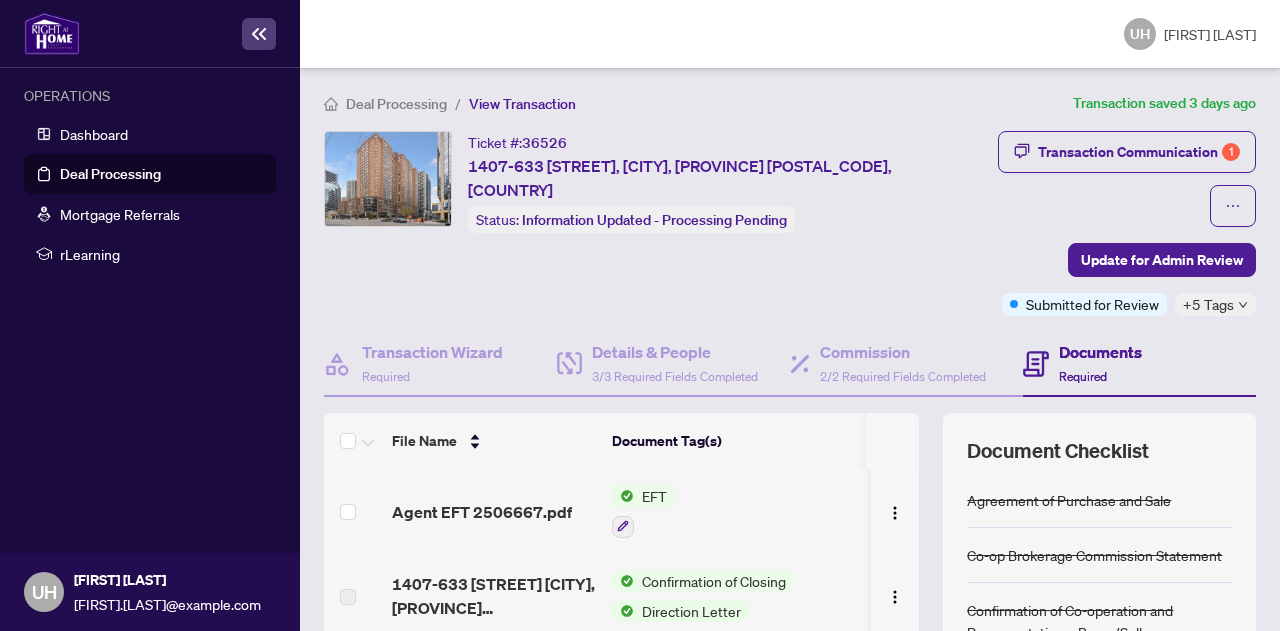 click on "Deal Processing / View Transaction Transaction saved   3 days ago Ticket #:  36526 1407-633 [STREET], [CITY], [PROVINCE] [POSTAL_CODE], [COUNTRY] Status:   Information Updated - Processing Pending Update for Admin Review Transaction Communication 1 Update for Admin Review Submitted for Review +5 Tags Transaction Wizard Required Details & People 3/3 Required Fields Completed Commission 2/2 Required Fields Completed Documents Required File Name Document Tag(s) Upload Date Status             Agent EFT 2506667.pdf EFT Jul/08/2025 Document Approved 1407-633 Bay St Toronto Closing Letter.pdf Confirmation of Closing Direction Letter Jul/08/2025 Document Approved 633 Bay St 1407 - Invoice.pdf Co-op Brokerage Commission Statement Jul/07/2025 Pending Review Closing amendment 633 Bay St 1407_REVISED.pdf Add a Document Tag Jul/07/2025 Pending Review 2506667 - CS.pdf Commission Statement Sent to Lawyer Jun/25/2025 Document Approved 1407-633 Bay Street  - Advance Sch A  Revised TS 2506667.pdf Advance Paperwork Jun/06/2025 1 + 1" at bounding box center (790, 349) 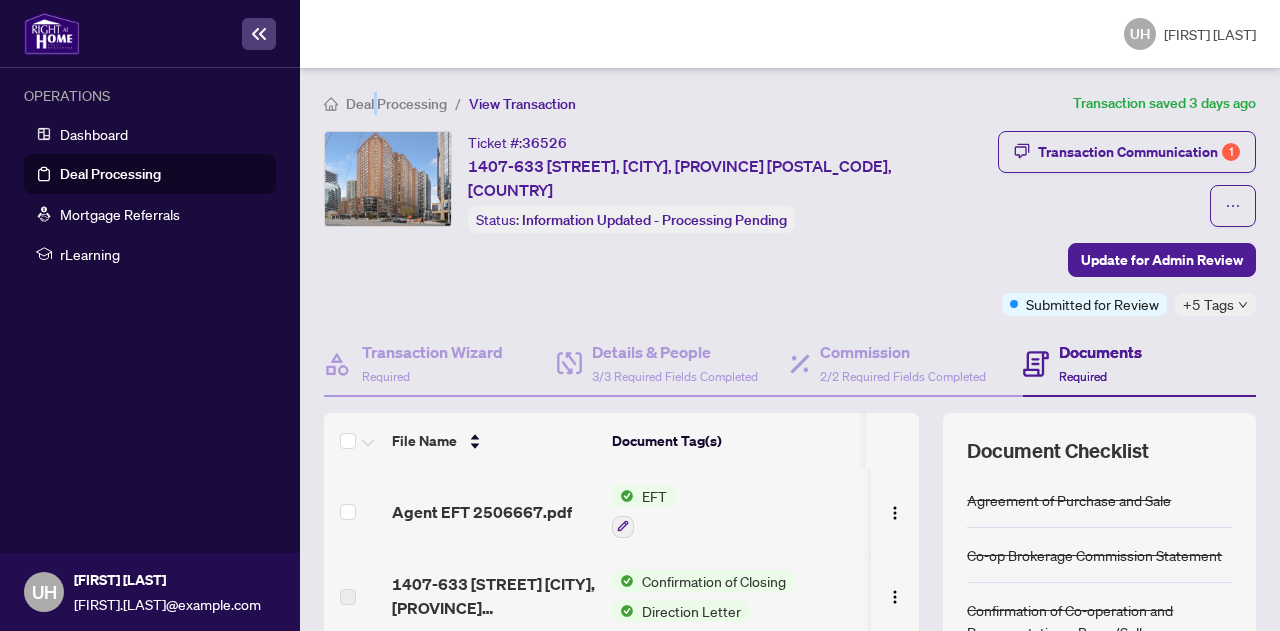 click on "Deal Processing / View Transaction Transaction saved   3 days ago Ticket #:  36526 1407-633 [STREET], [CITY], [PROVINCE] [POSTAL_CODE], [COUNTRY] Status:   Information Updated - Processing Pending Update for Admin Review Transaction Communication 1 Update for Admin Review Submitted for Review +5 Tags Transaction Wizard Required Details & People 3/3 Required Fields Completed Commission 2/2 Required Fields Completed Documents Required File Name Document Tag(s) Upload Date Status             Agent EFT 2506667.pdf EFT Jul/08/2025 Document Approved 1407-633 Bay St Toronto Closing Letter.pdf Confirmation of Closing Direction Letter Jul/08/2025 Document Approved 633 Bay St 1407 - Invoice.pdf Co-op Brokerage Commission Statement Jul/07/2025 Pending Review Closing amendment 633 Bay St 1407_REVISED.pdf Add a Document Tag Jul/07/2025 Pending Review 2506667 - CS.pdf Commission Statement Sent to Lawyer Jun/25/2025 Document Approved 1407-633 Bay Street  - Advance Sch A  Revised TS 2506667.pdf Advance Paperwork Jun/06/2025 1 + 1" at bounding box center (790, 349) 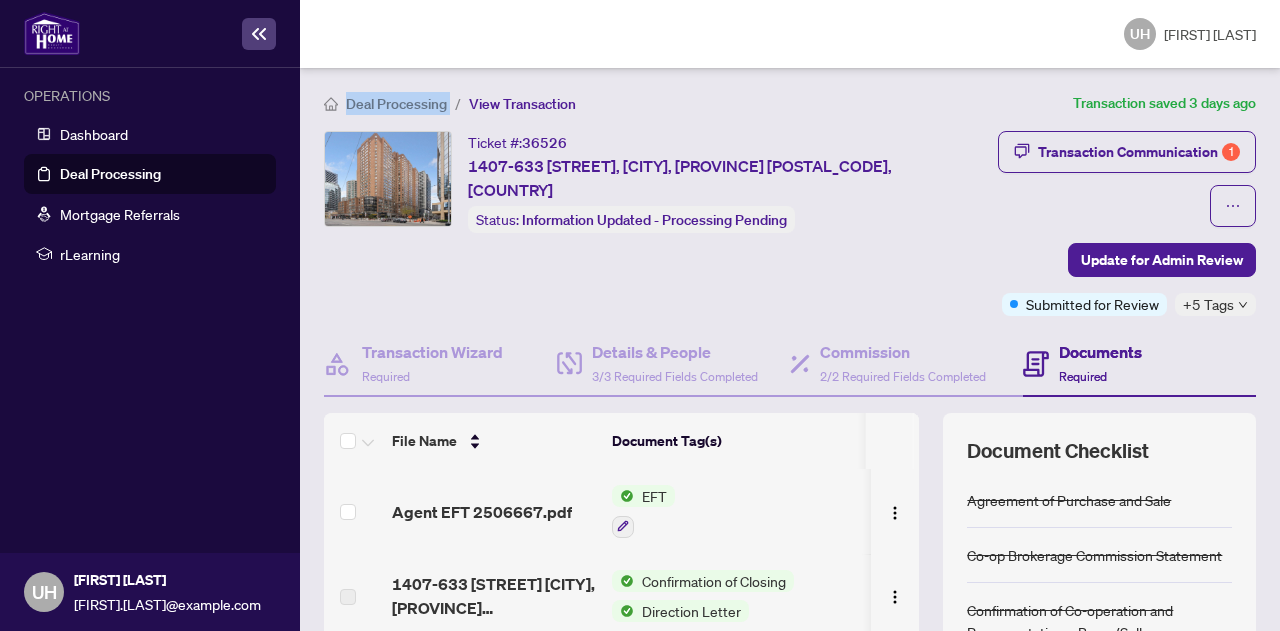 click on "Deal Processing / View Transaction Transaction saved   3 days ago Ticket #:  36526 1407-633 [STREET], [CITY], [PROVINCE] [POSTAL_CODE], [COUNTRY] Status:   Information Updated - Processing Pending Update for Admin Review Transaction Communication 1 Update for Admin Review Submitted for Review +5 Tags Transaction Wizard Required Details & People 3/3 Required Fields Completed Commission 2/2 Required Fields Completed Documents Required File Name Document Tag(s) Upload Date Status             Agent EFT 2506667.pdf EFT Jul/08/2025 Document Approved 1407-633 Bay St Toronto Closing Letter.pdf Confirmation of Closing Direction Letter Jul/08/2025 Document Approved 633 Bay St 1407 - Invoice.pdf Co-op Brokerage Commission Statement Jul/07/2025 Pending Review Closing amendment 633 Bay St 1407_REVISED.pdf Add a Document Tag Jul/07/2025 Pending Review 2506667 - CS.pdf Commission Statement Sent to Lawyer Jun/25/2025 Document Approved 1407-633 Bay Street  - Advance Sch A  Revised TS 2506667.pdf Advance Paperwork Jun/06/2025 1 + 1" at bounding box center (790, 349) 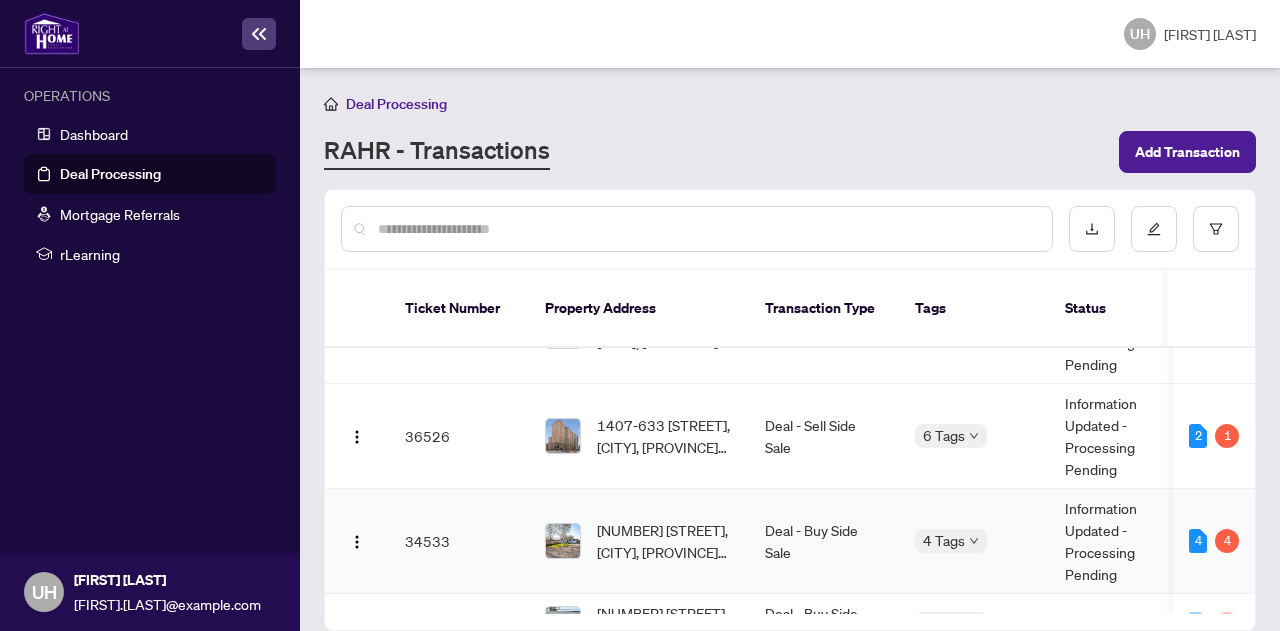 scroll, scrollTop: 0, scrollLeft: 0, axis: both 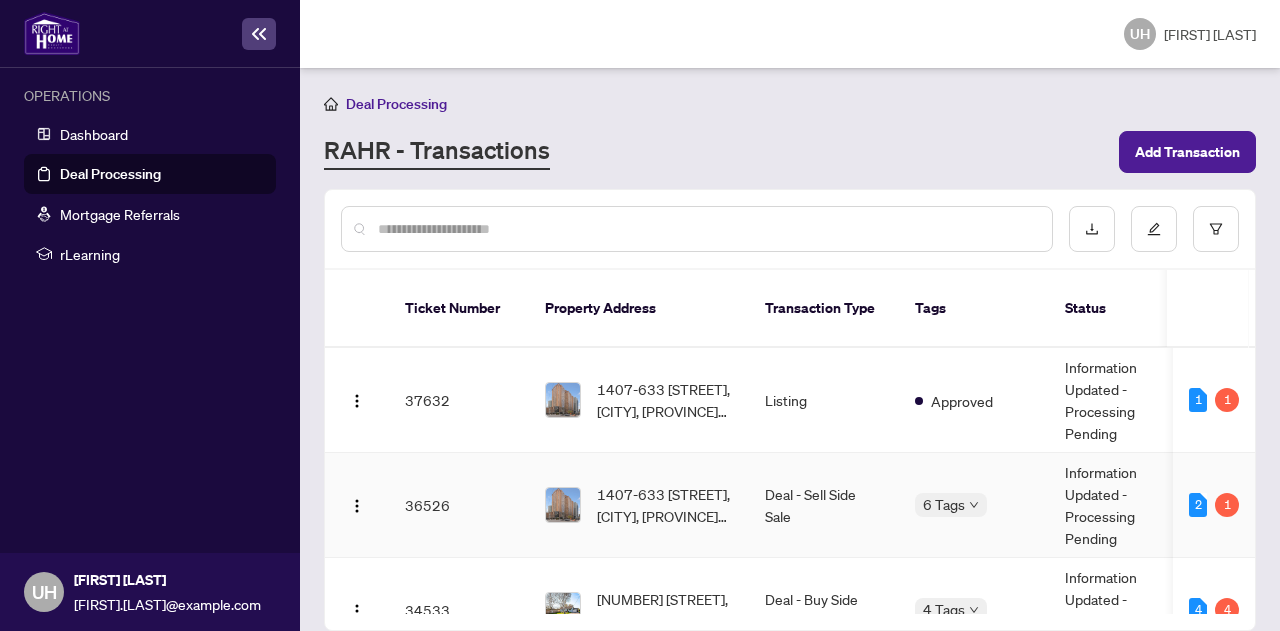 click on "1407-633 [STREET], [CITY], [PROVINCE] [POSTAL_CODE], [COUNTRY]" at bounding box center [639, 505] 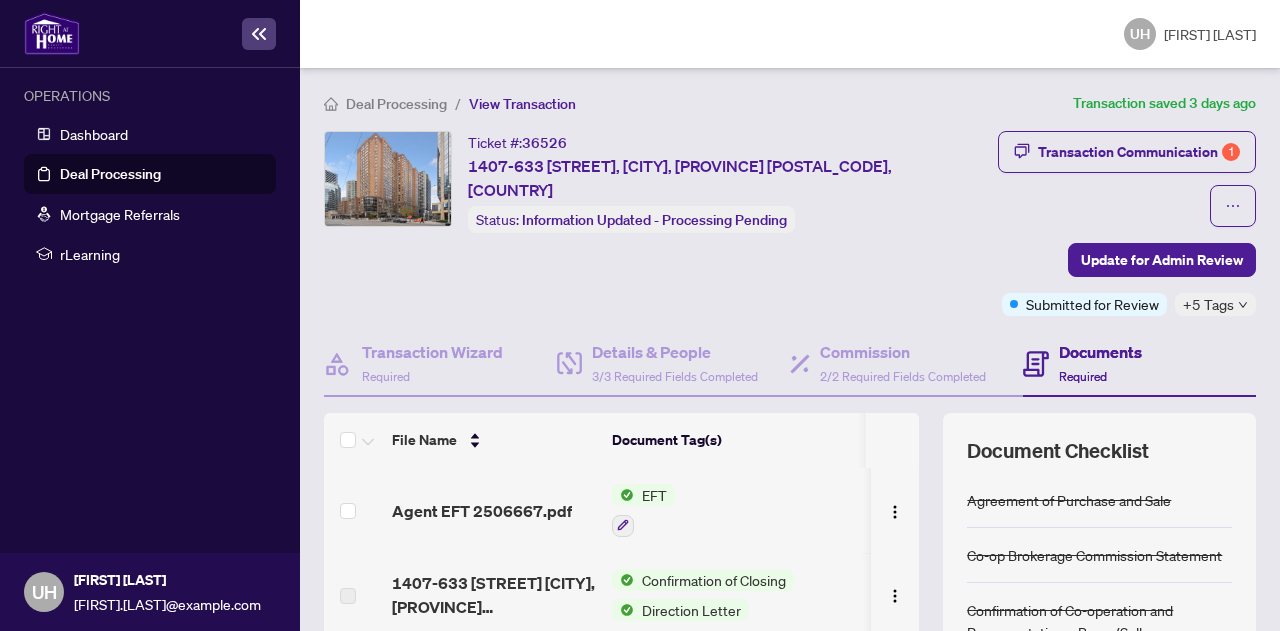 scroll, scrollTop: 0, scrollLeft: 0, axis: both 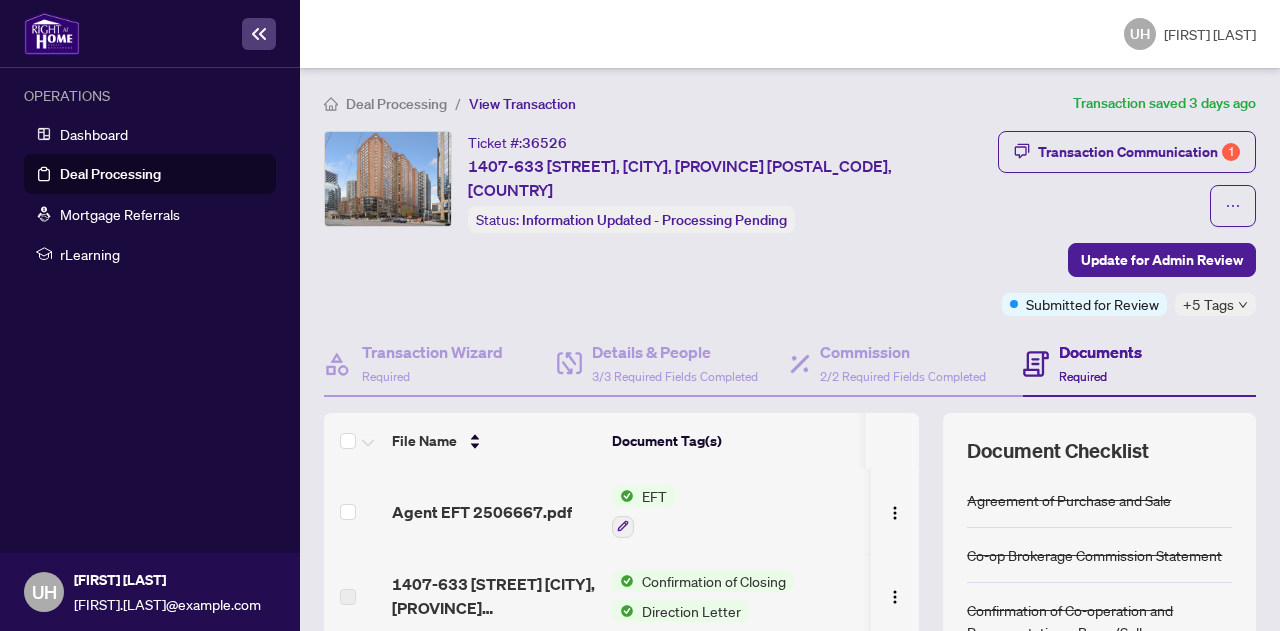 click on "Agent EFT 2506667.pdf" at bounding box center [494, 511] 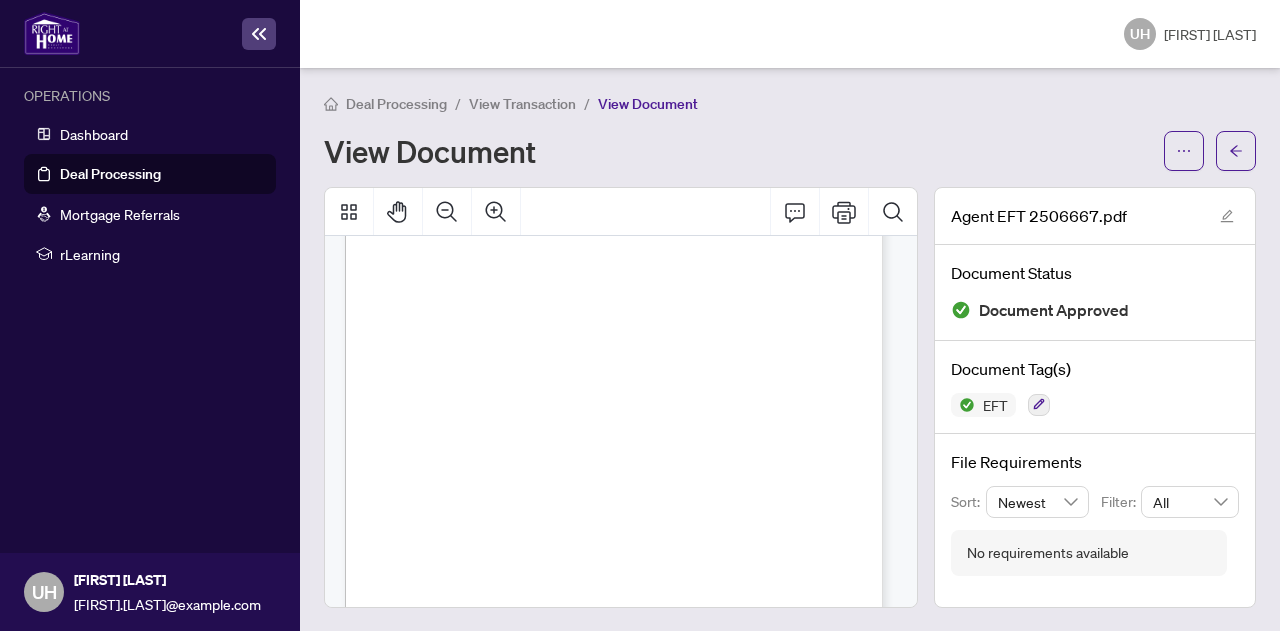 scroll, scrollTop: 300, scrollLeft: 0, axis: vertical 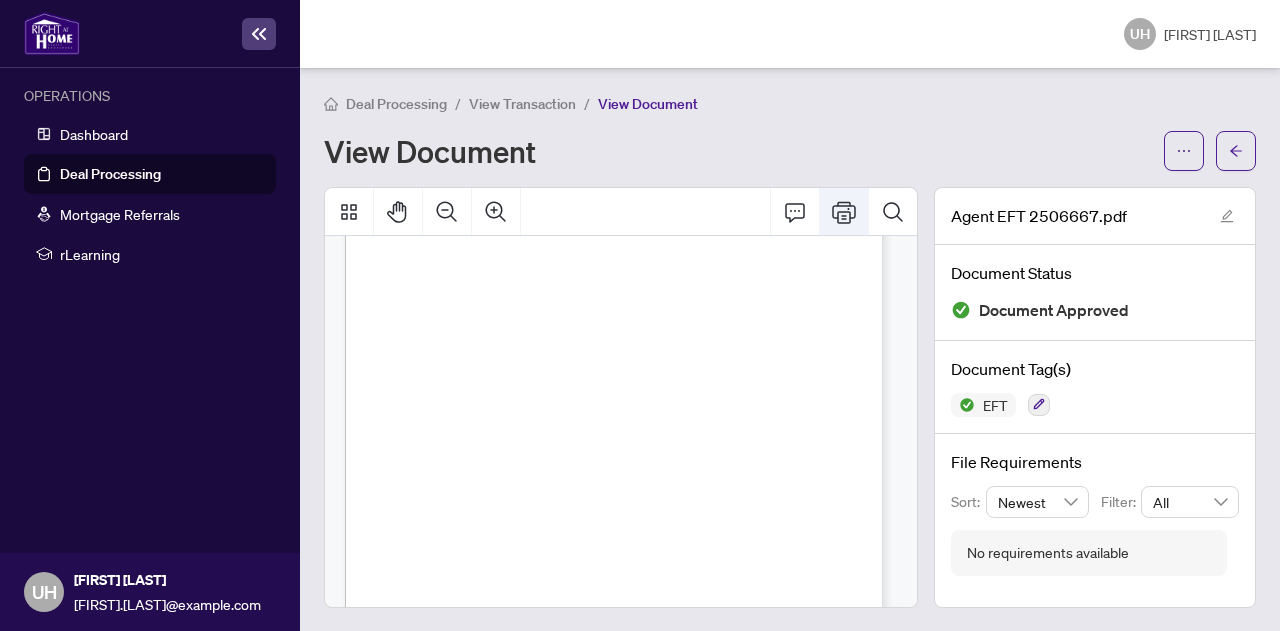 click at bounding box center [844, 212] 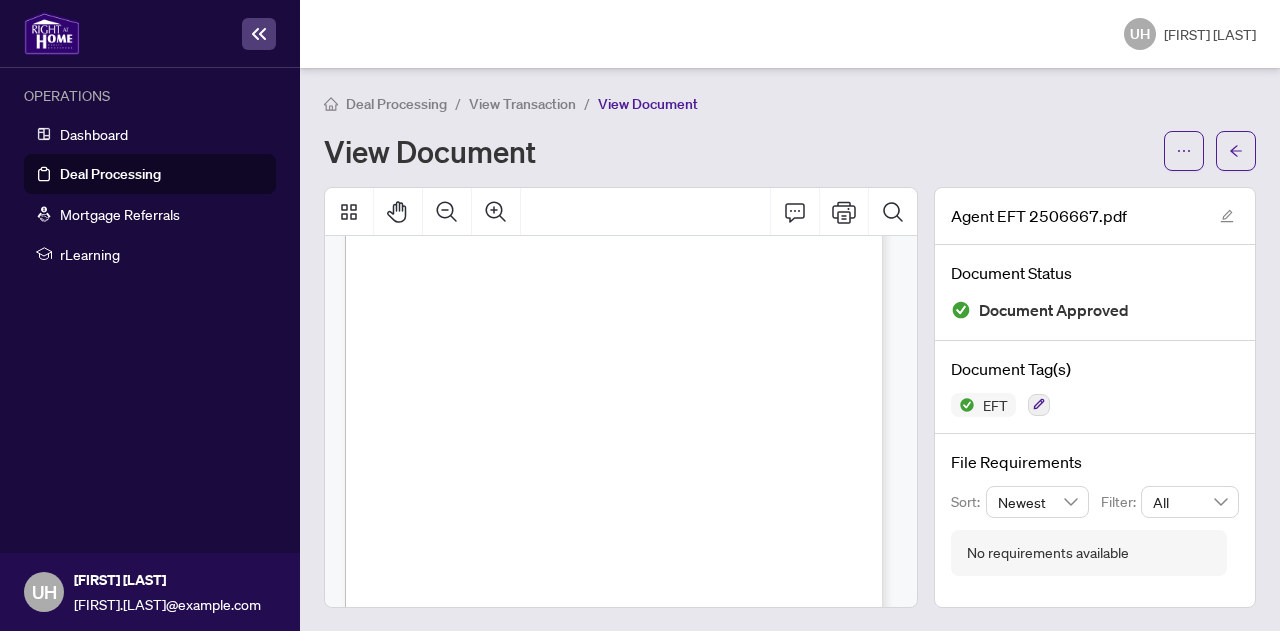 scroll, scrollTop: 0, scrollLeft: 0, axis: both 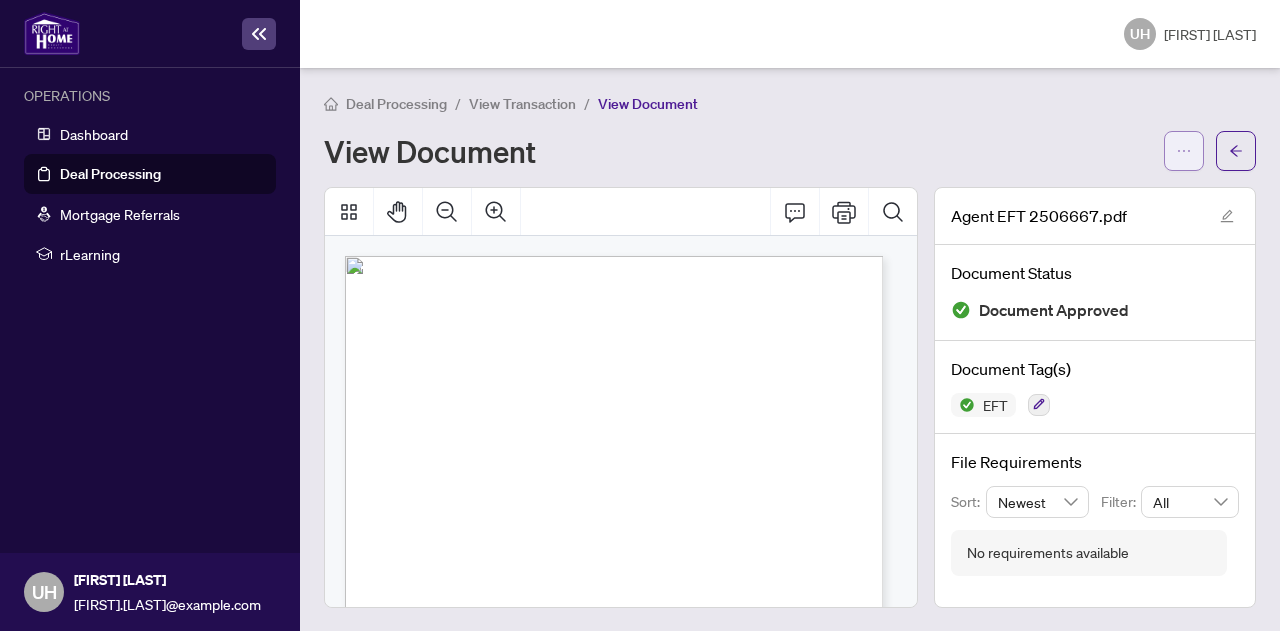 click at bounding box center [1184, 151] 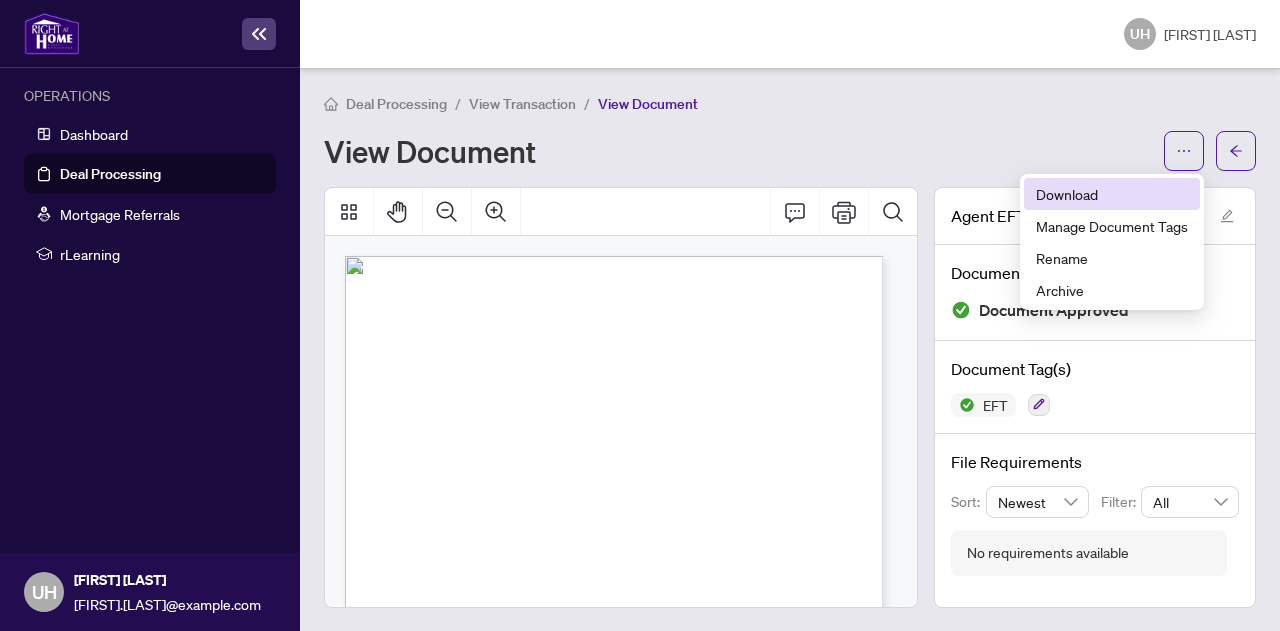 click on "Download" at bounding box center (1112, 194) 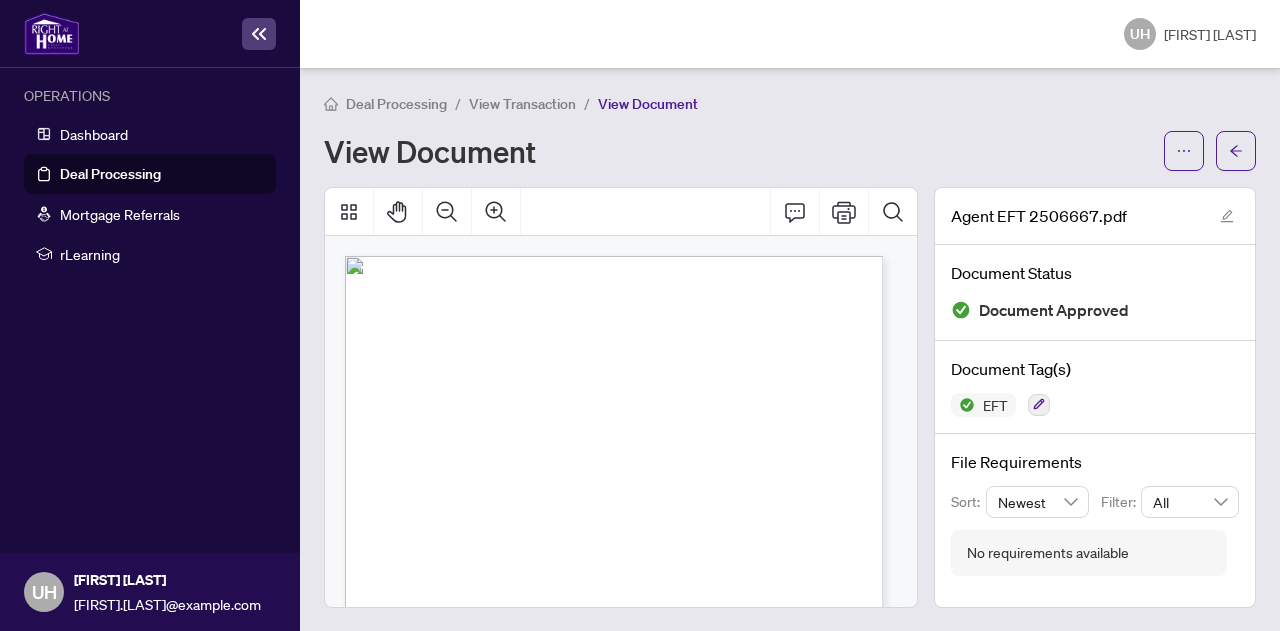 click on "Deal Processing / View Transaction / View Document" at bounding box center (511, 103) 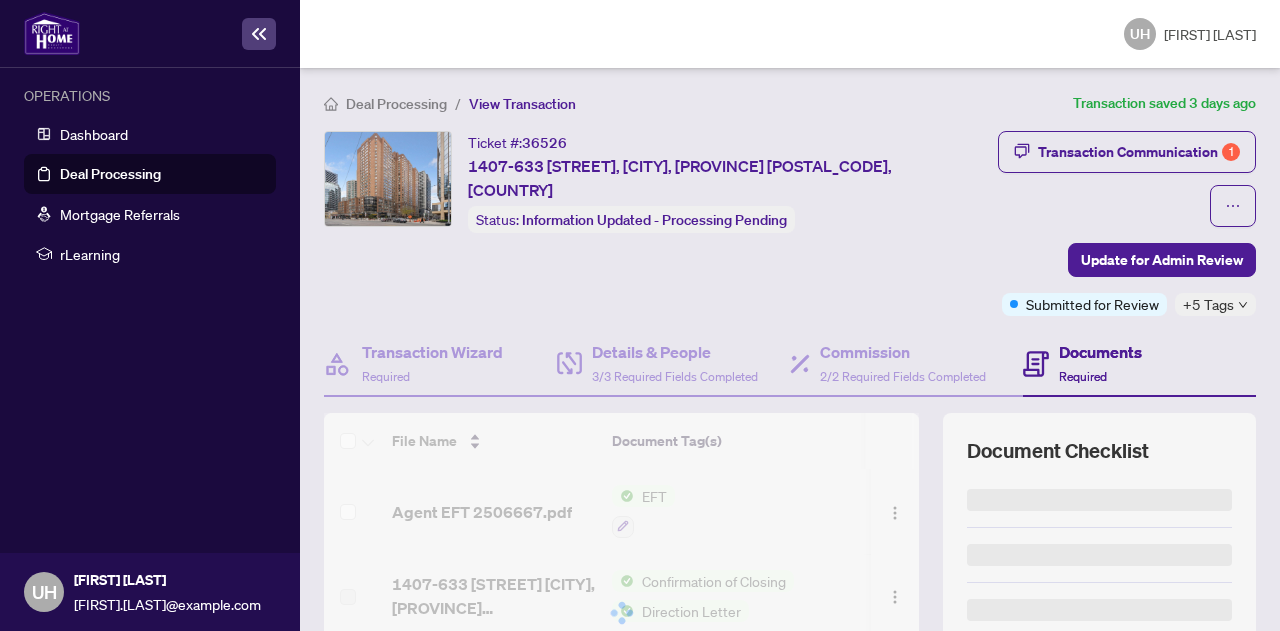 click on "View Transaction" at bounding box center [522, 104] 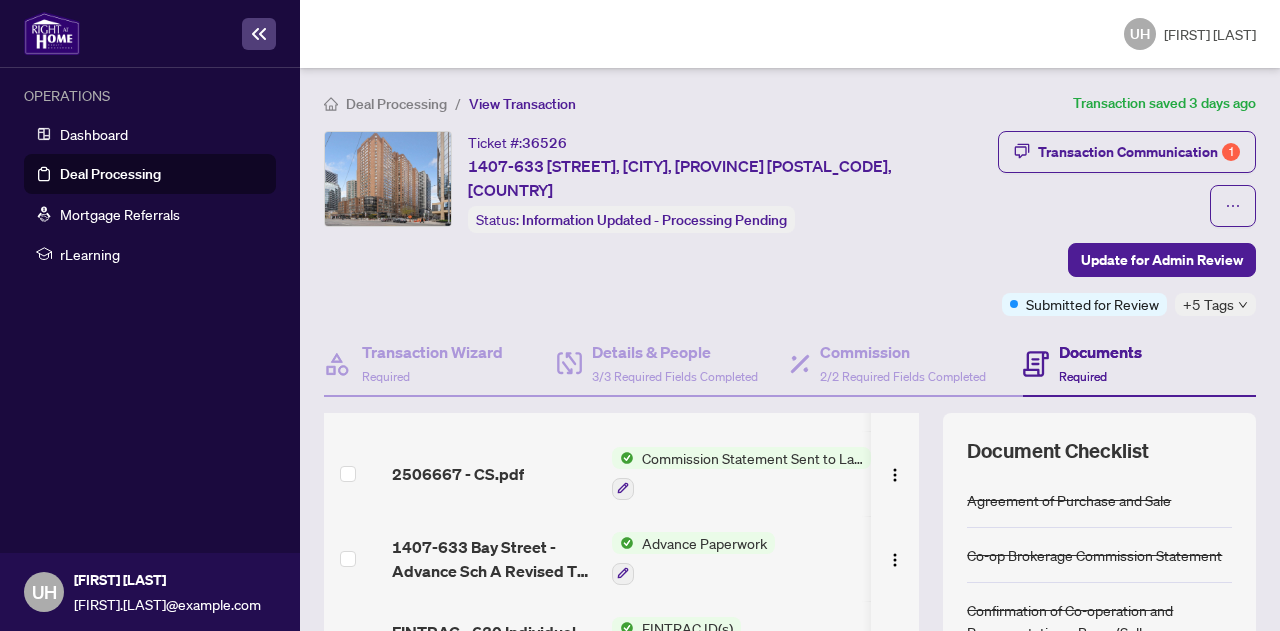 scroll, scrollTop: 400, scrollLeft: 0, axis: vertical 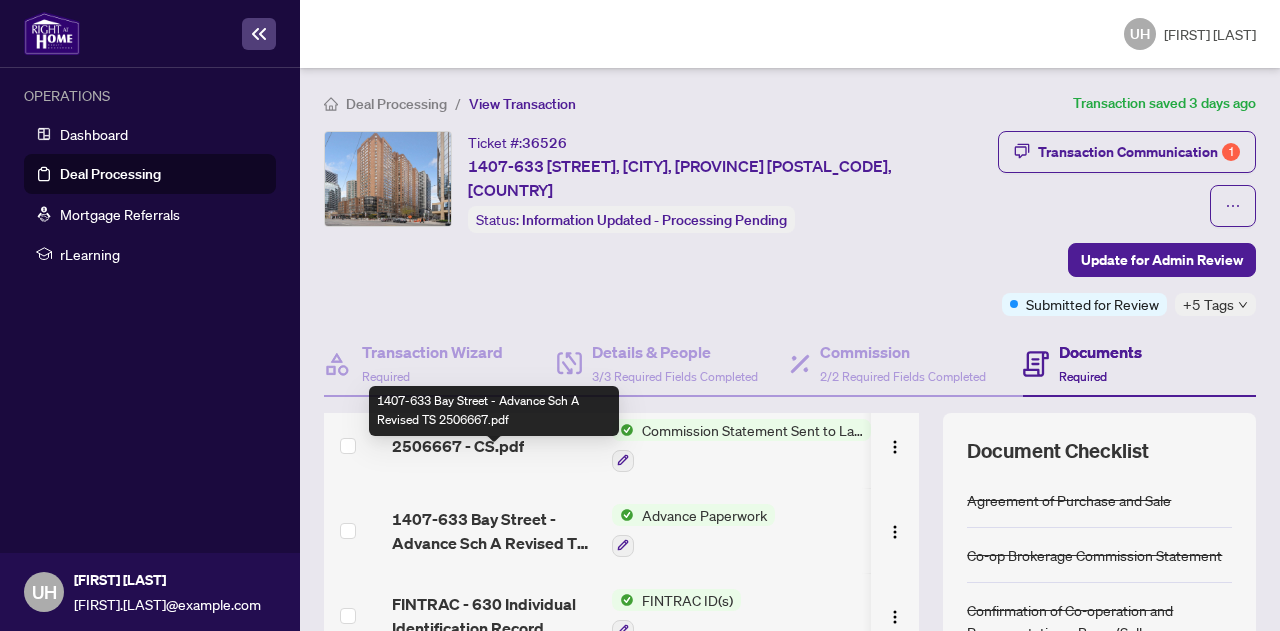 click on "1407-633 Bay Street  - Advance Sch A  Revised TS 2506667.pdf" at bounding box center (494, 531) 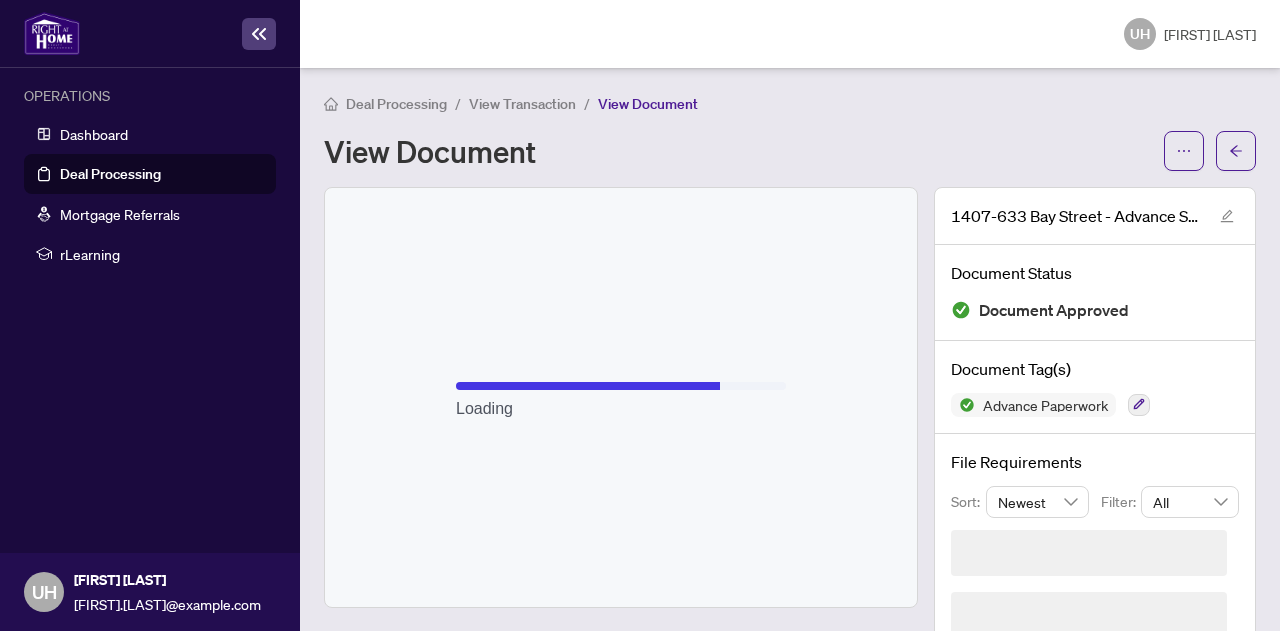 scroll, scrollTop: 0, scrollLeft: 0, axis: both 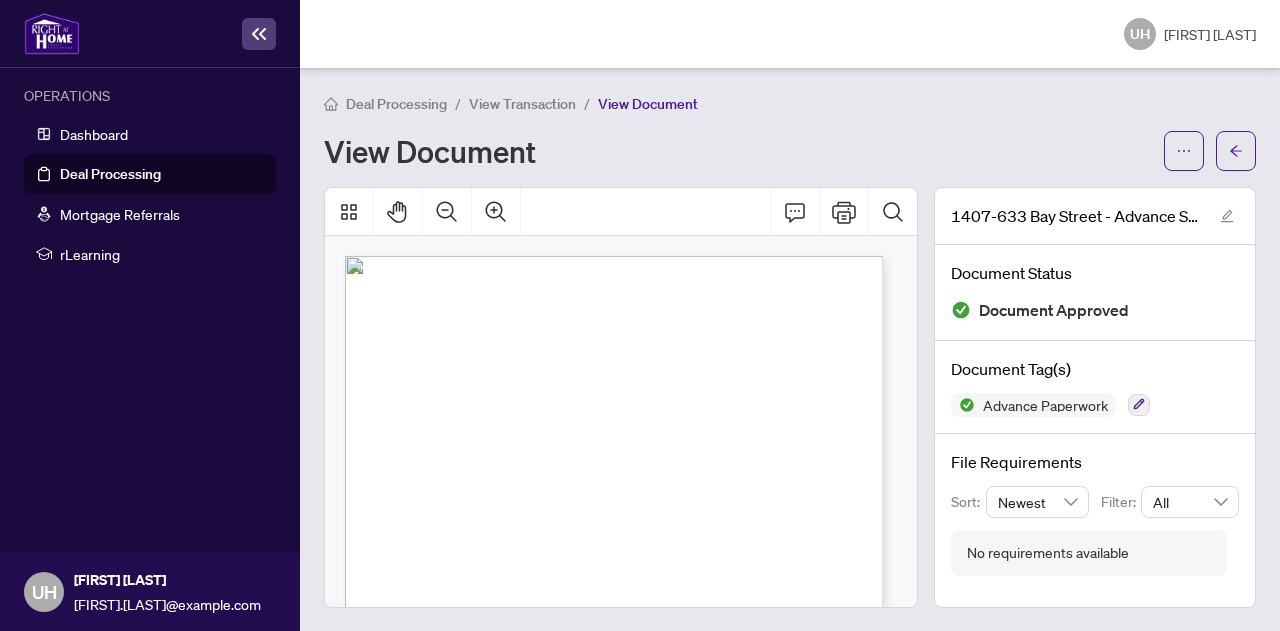 click on "View Document" at bounding box center [790, 151] 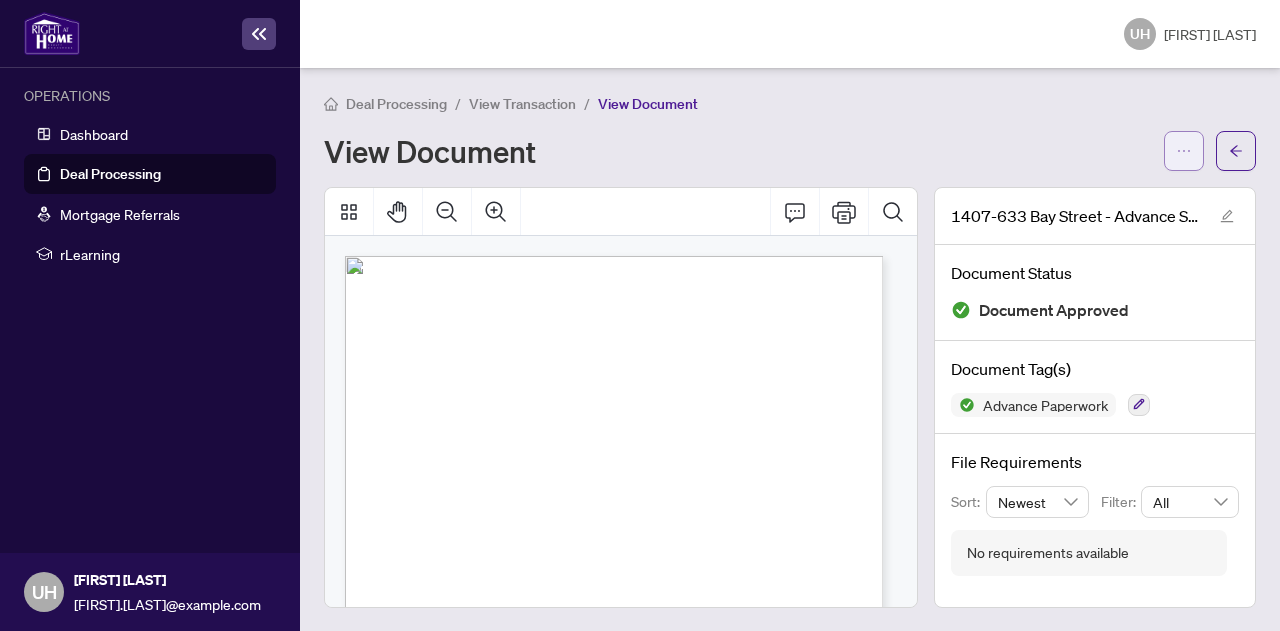 click at bounding box center (1184, 151) 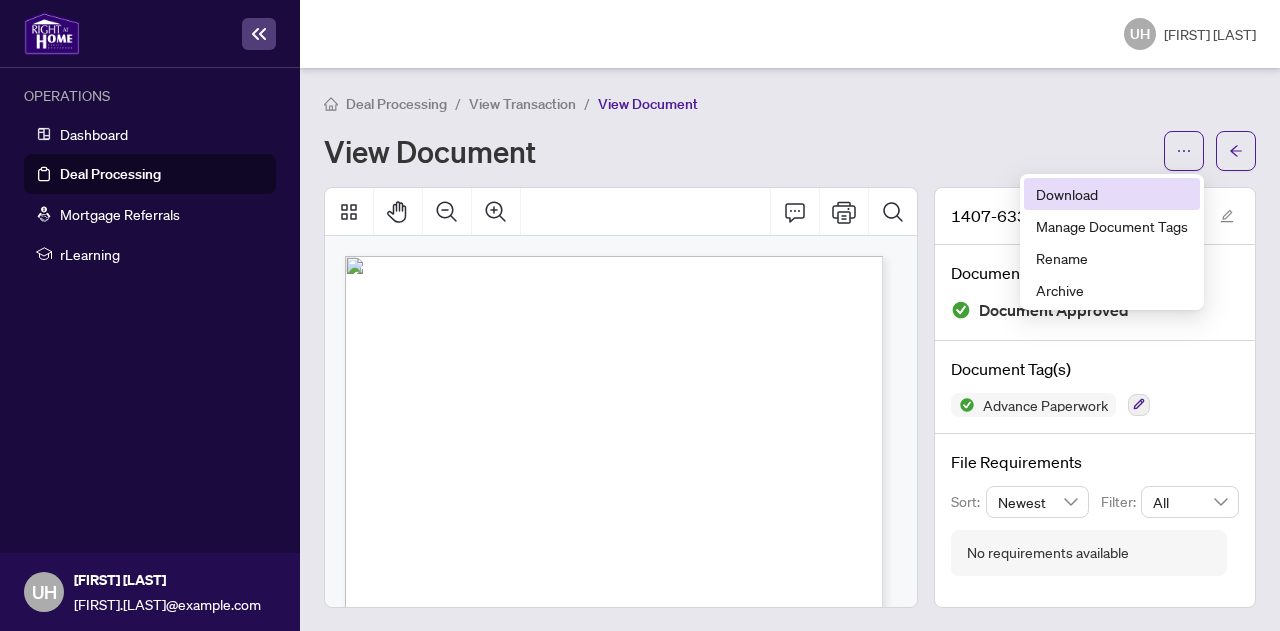 click on "Download" at bounding box center (1112, 194) 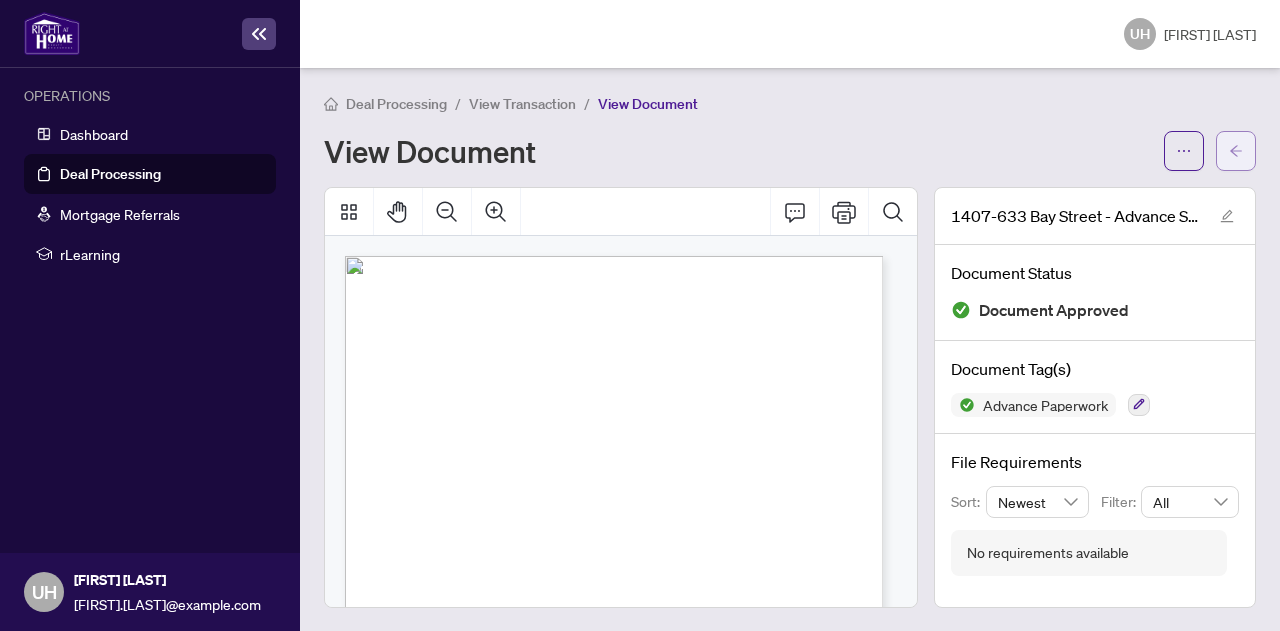 click at bounding box center (1236, 151) 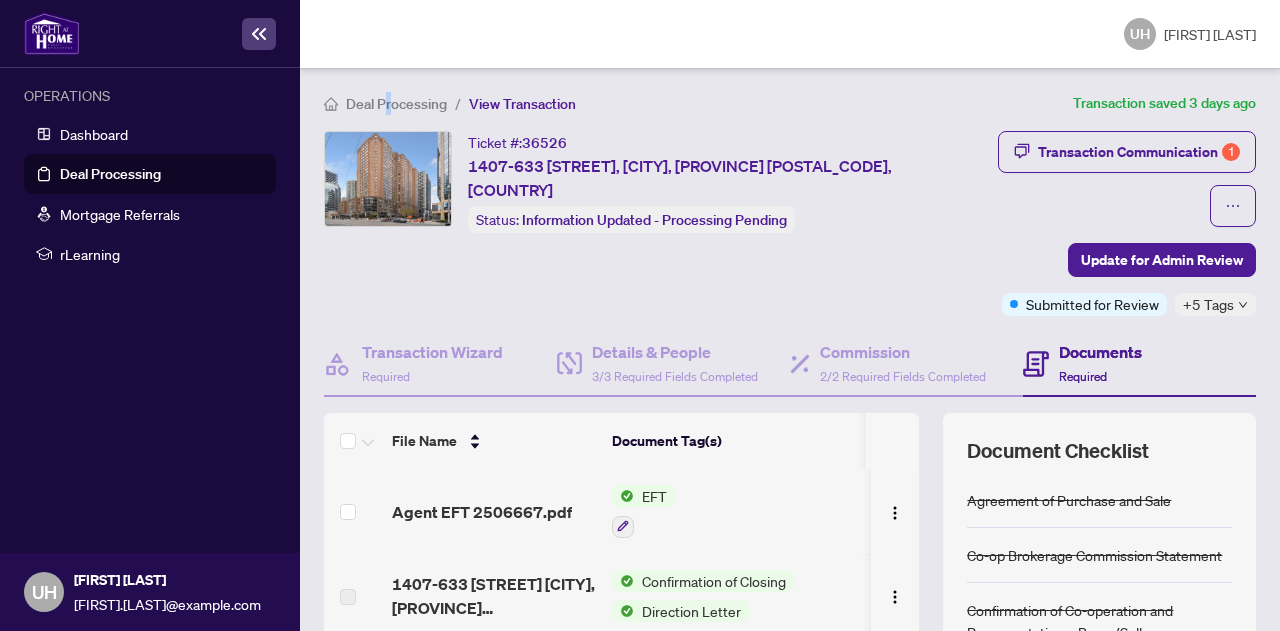 click on "Deal Processing" at bounding box center (385, 103) 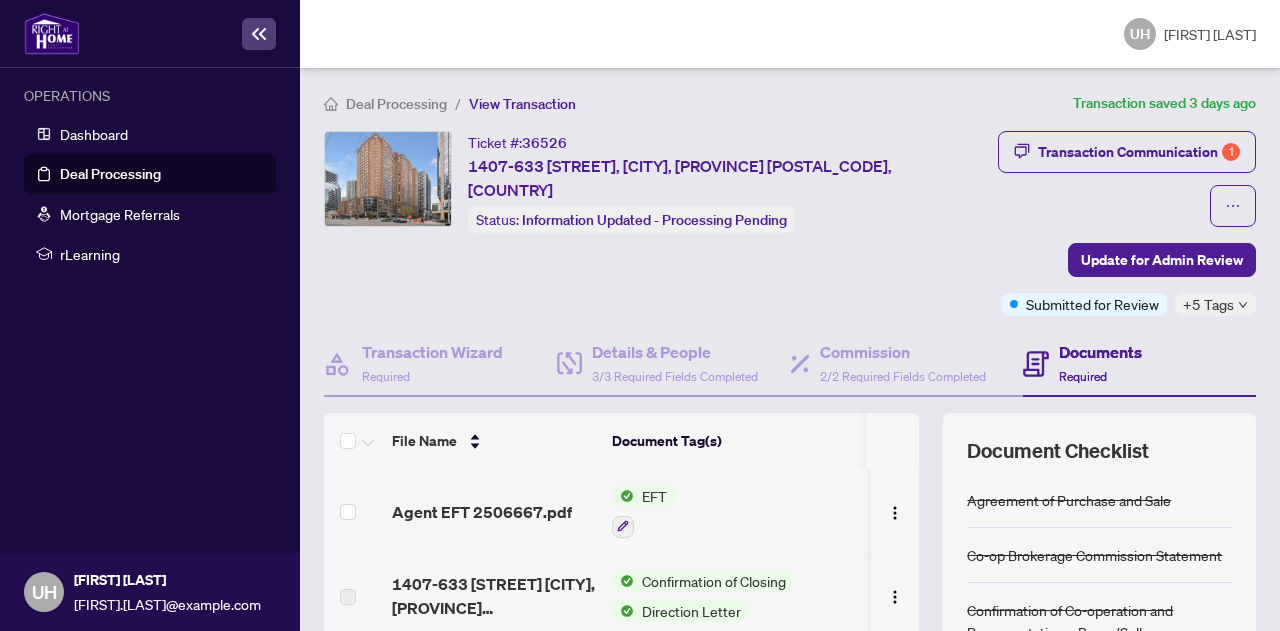 click on "Deal Processing" at bounding box center [385, 103] 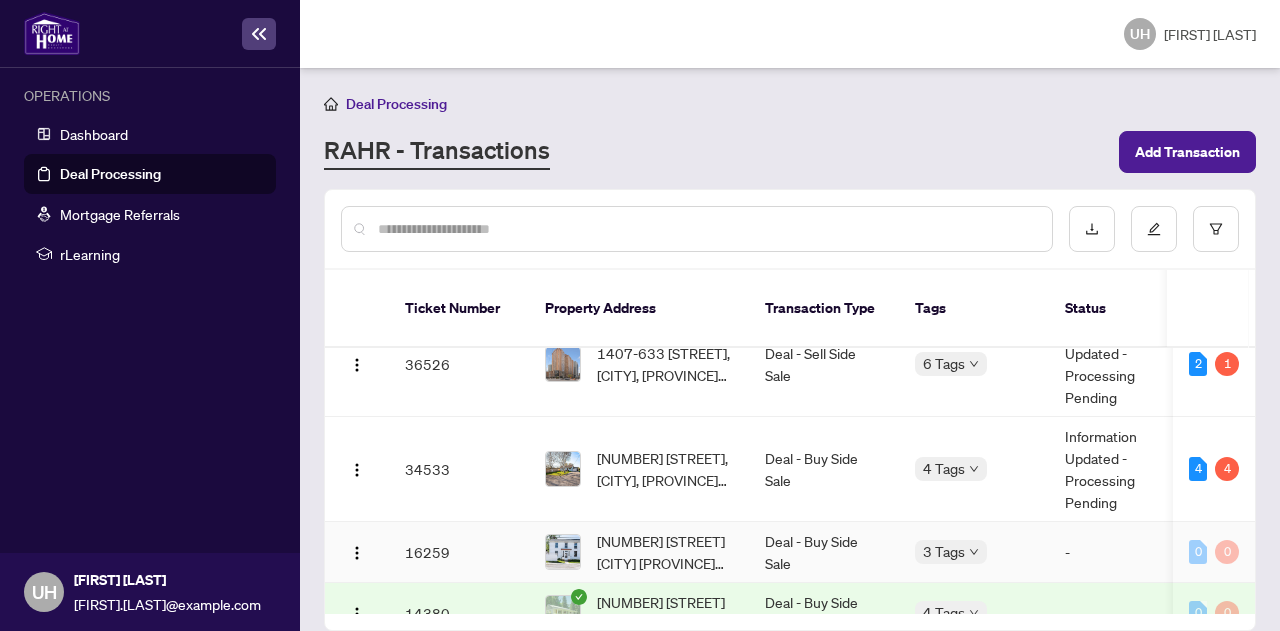 scroll, scrollTop: 36, scrollLeft: 0, axis: vertical 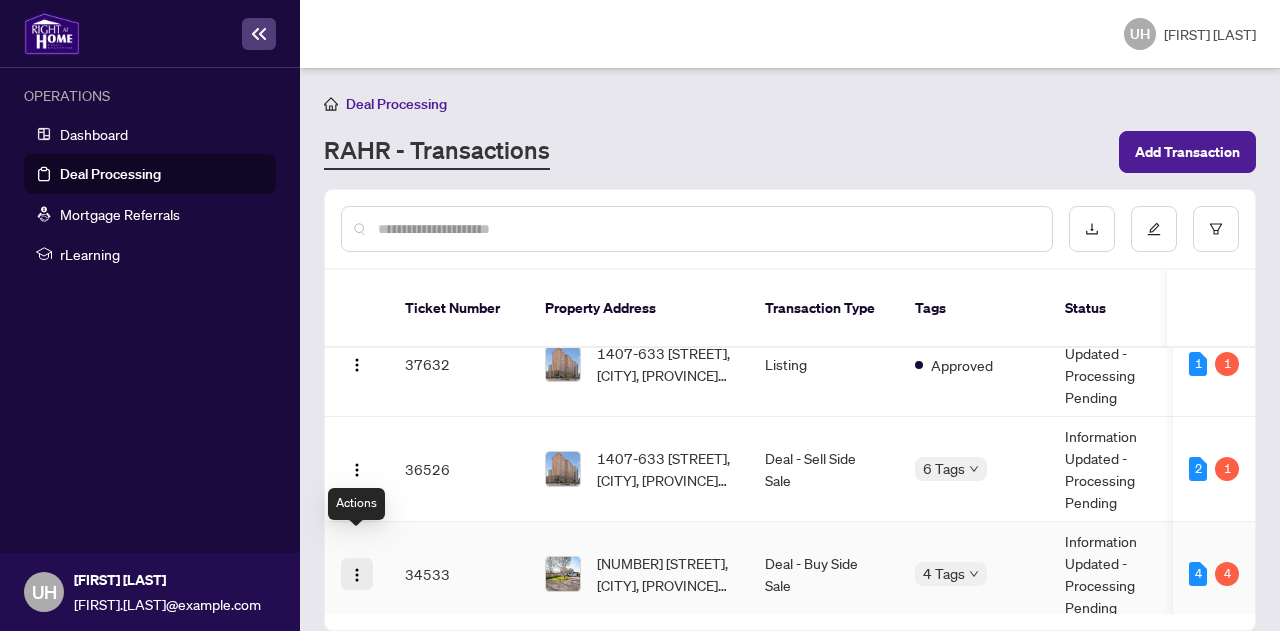 click at bounding box center [357, 574] 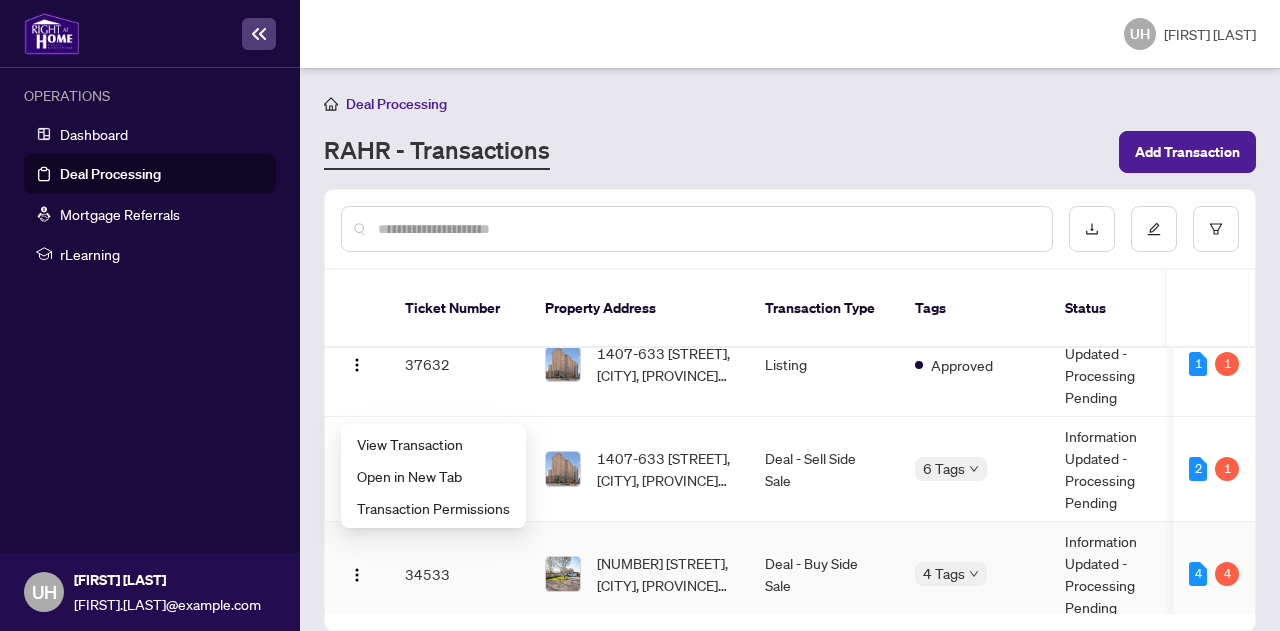 click on "View Transaction Open in New Tab Transaction Permissions" at bounding box center (433, 476) 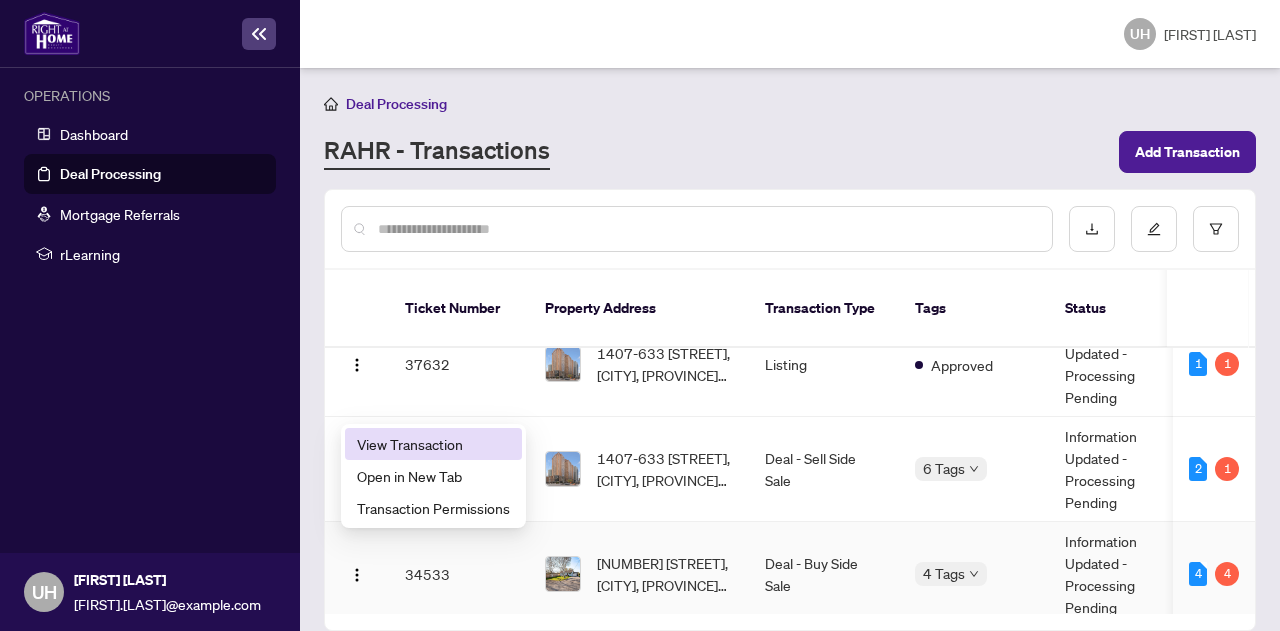 click on "View Transaction" at bounding box center [433, 444] 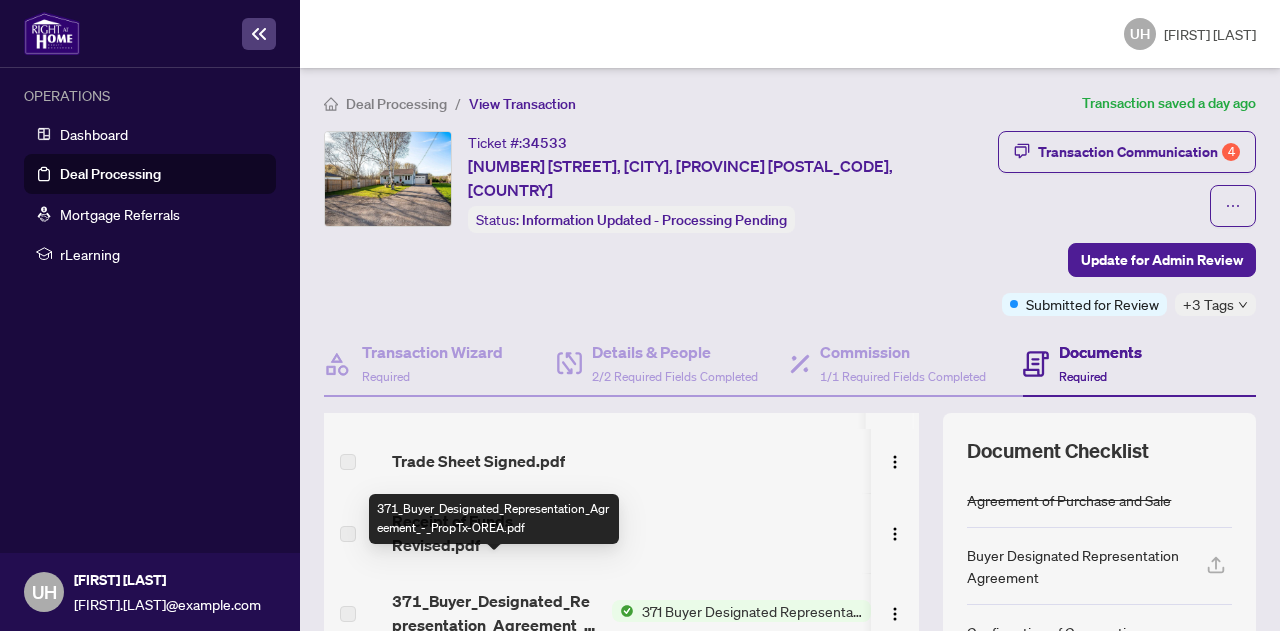 scroll, scrollTop: 0, scrollLeft: 0, axis: both 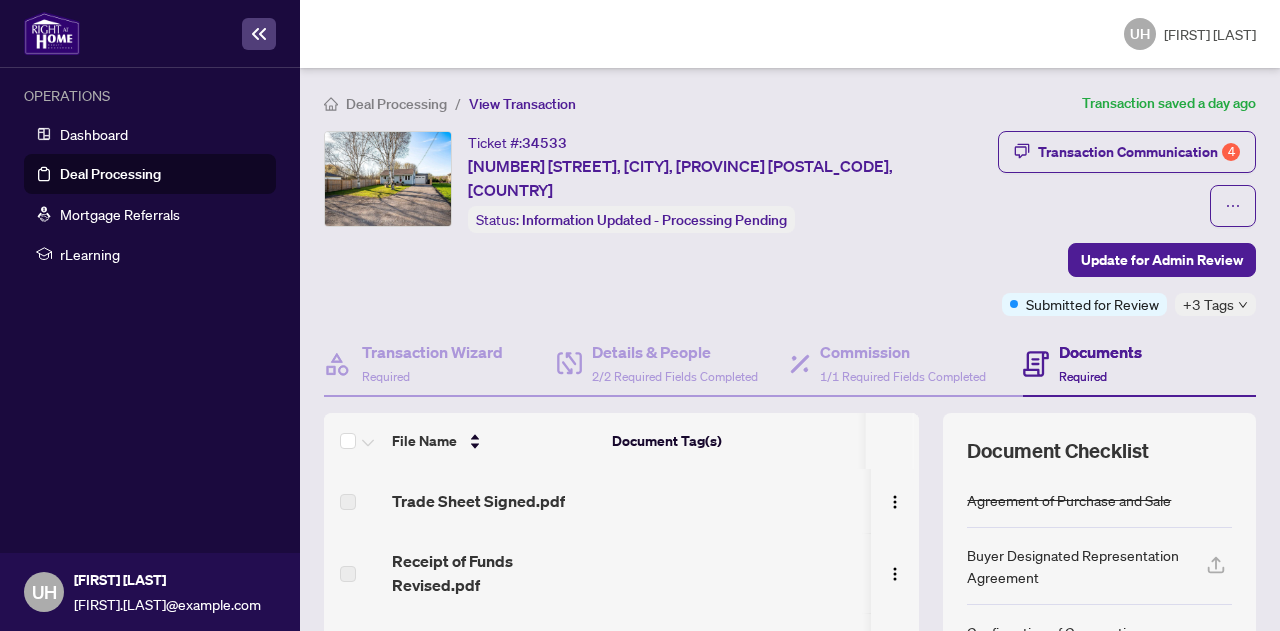 click on "Trade Sheet Signed.pdf" at bounding box center (494, 501) 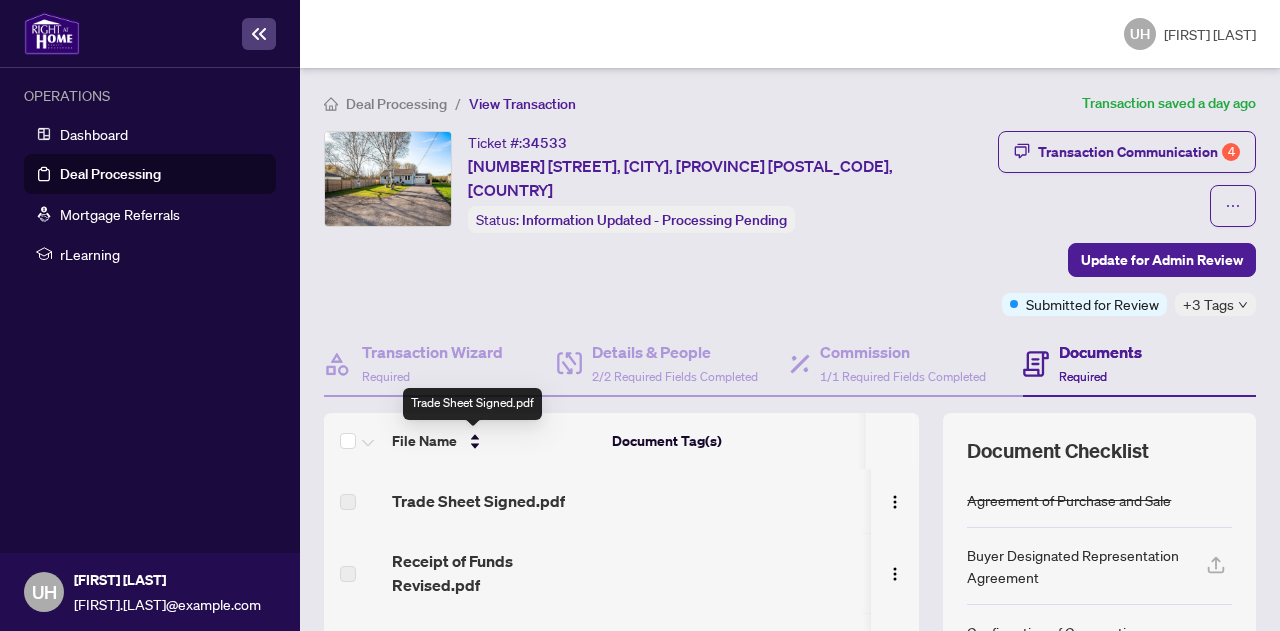 click on "Trade Sheet Signed.pdf" at bounding box center (494, 501) 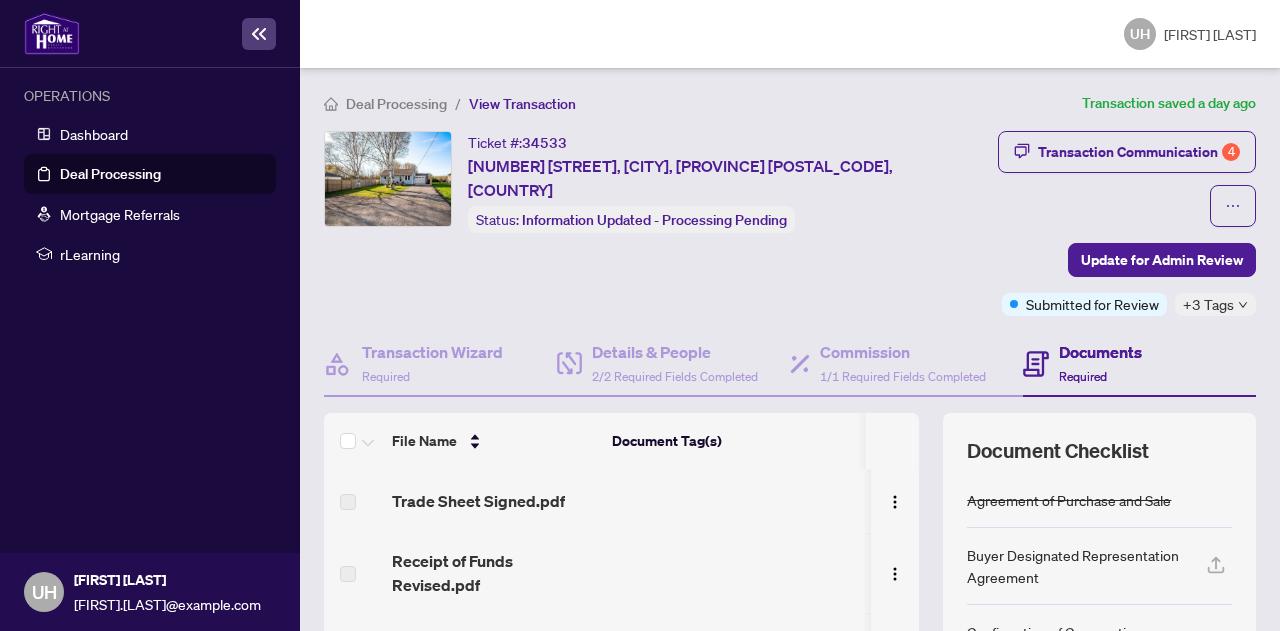 click on "Trade Sheet Signed.pdf" at bounding box center (494, 501) 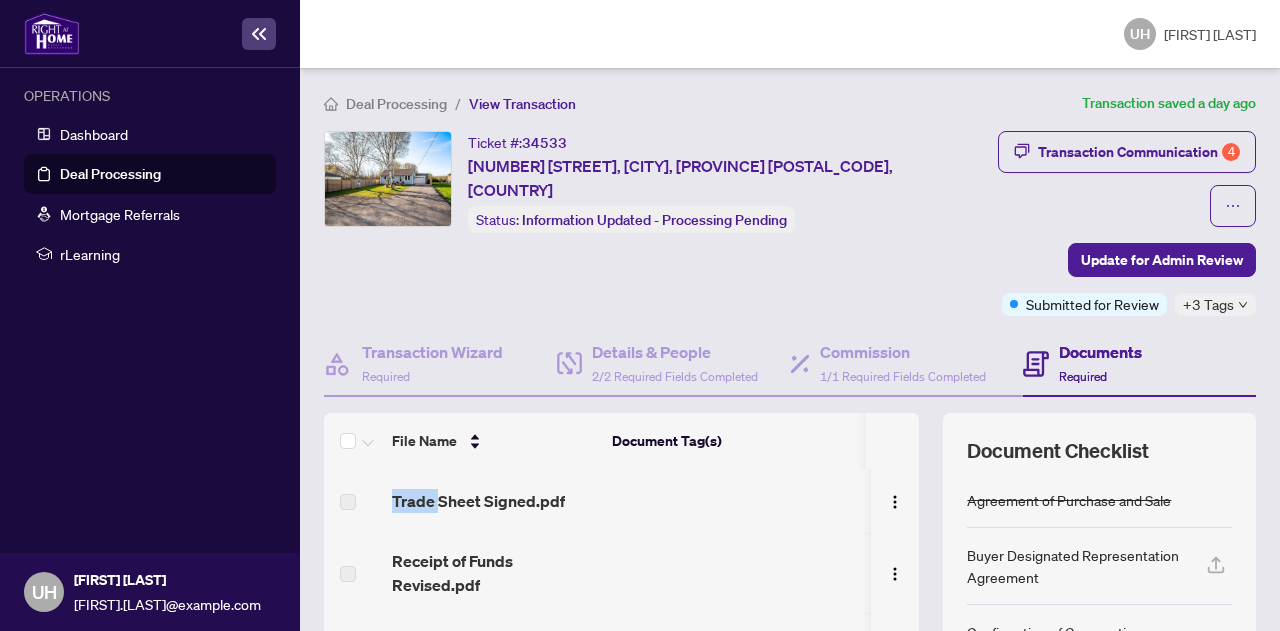drag, startPoint x: 426, startPoint y: 463, endPoint x: 431, endPoint y: 447, distance: 16.763054 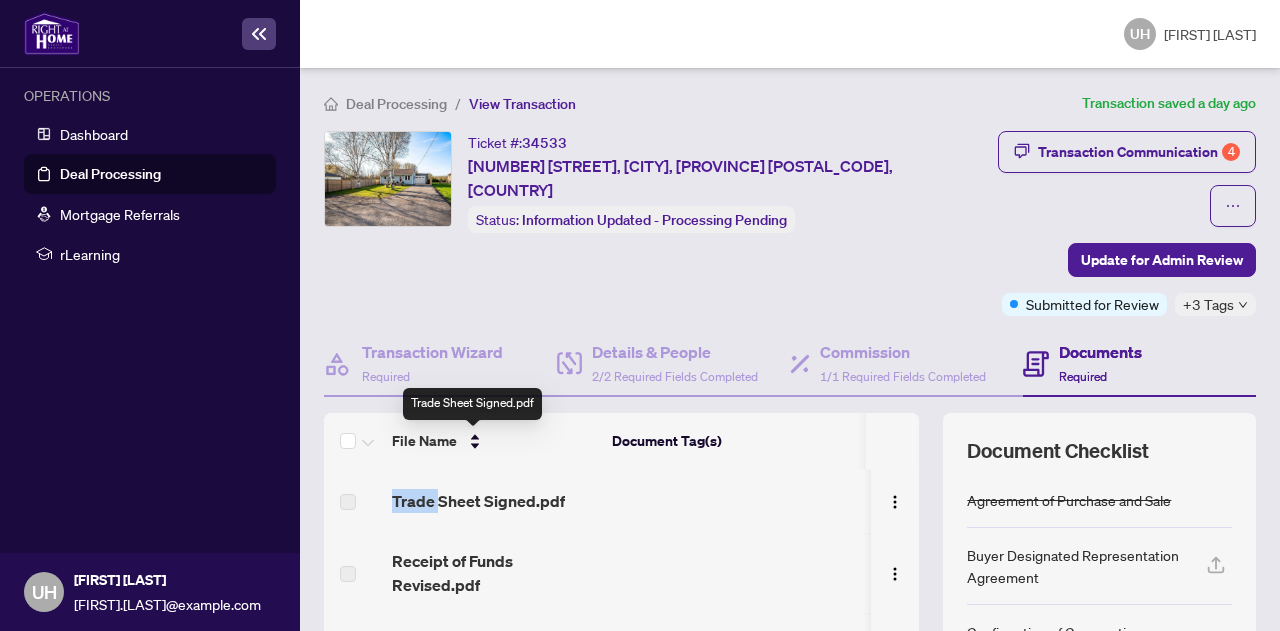 click on "Trade Sheet Signed.pdf" at bounding box center [478, 501] 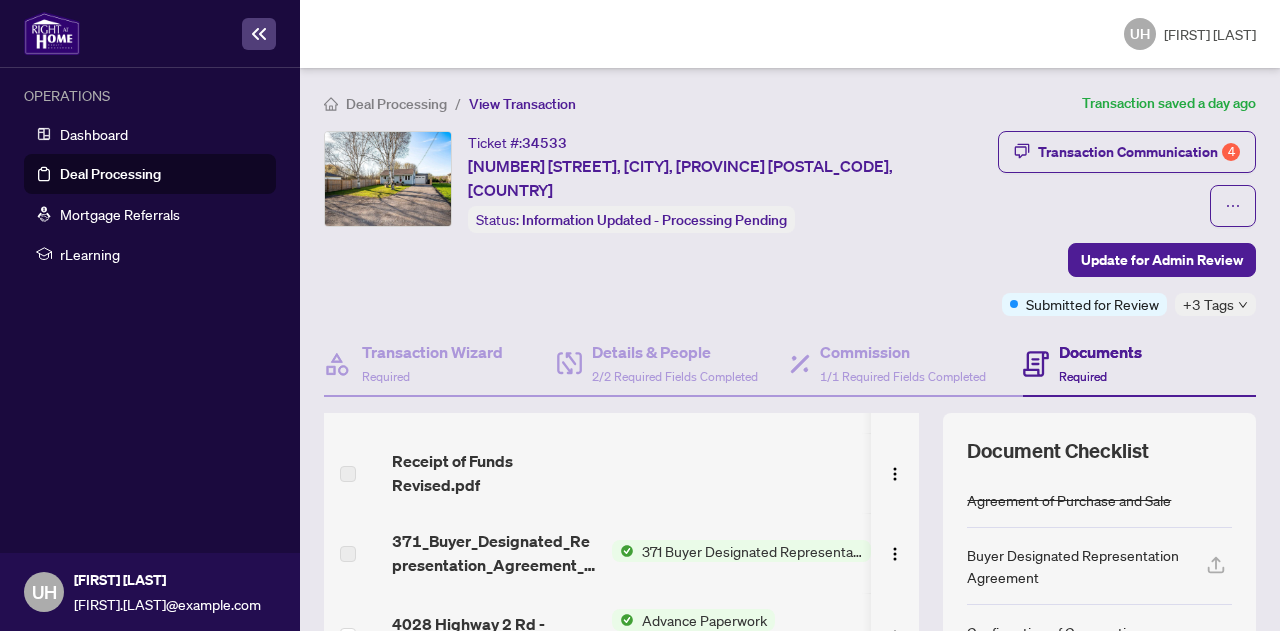 scroll, scrollTop: 200, scrollLeft: 0, axis: vertical 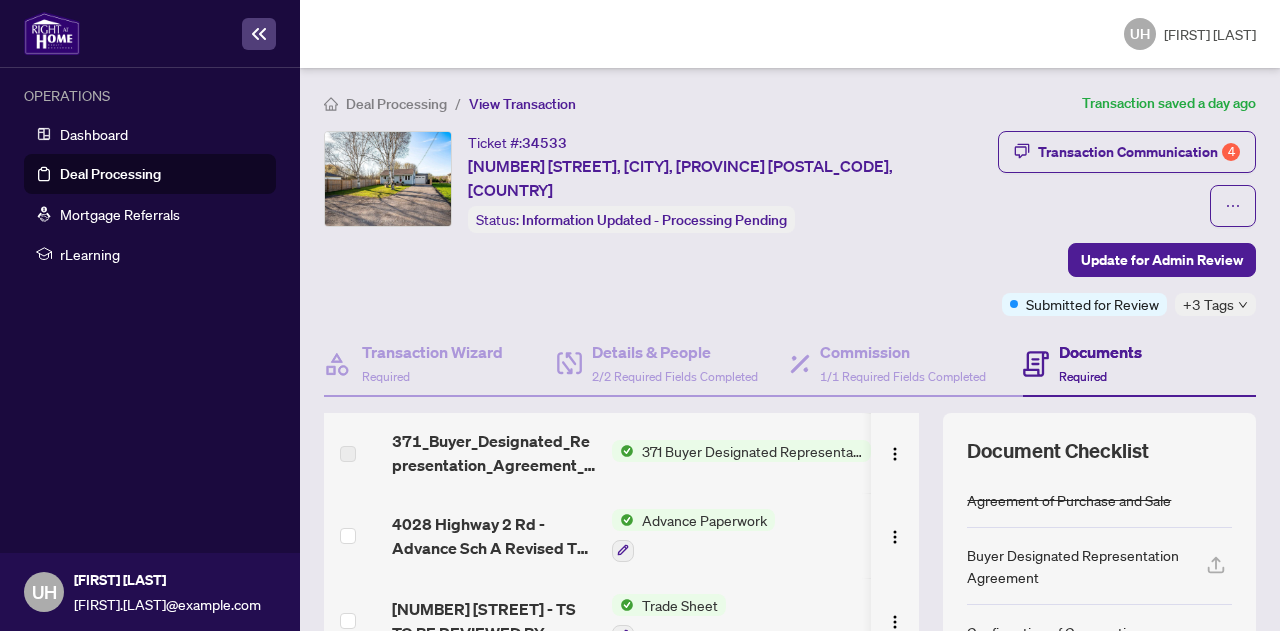 click on "4028 Highway 2 Rd  - Advance Sch A  Revised TS 2506340.pdf" at bounding box center (494, 536) 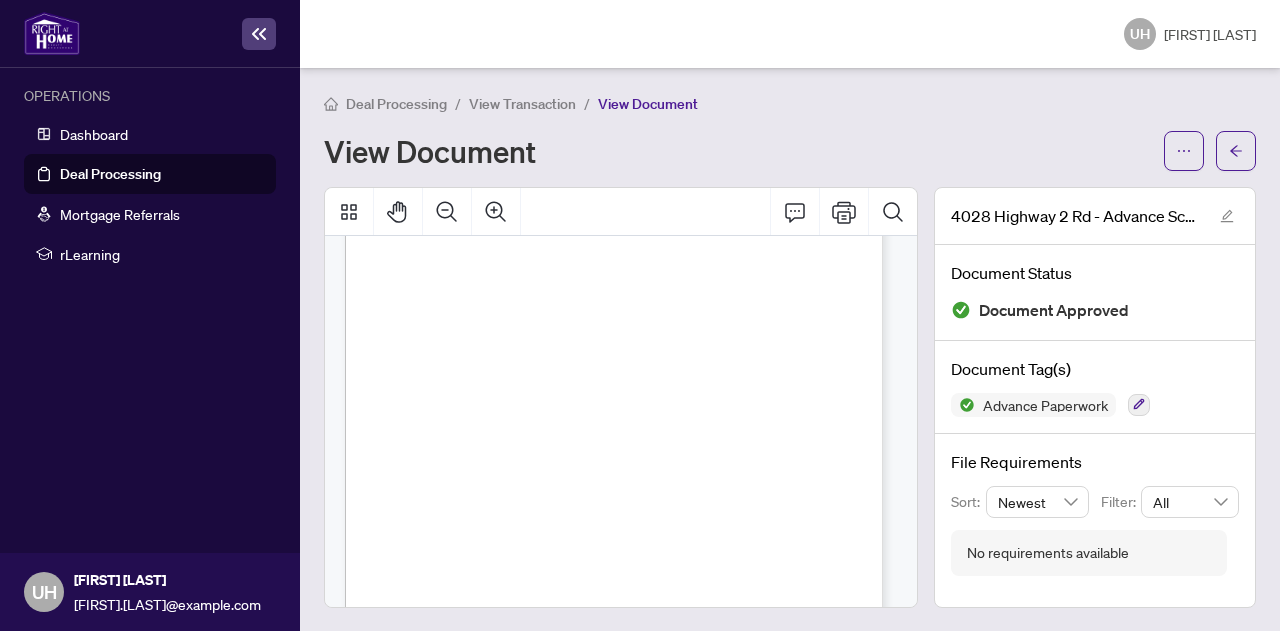 scroll, scrollTop: 100, scrollLeft: 0, axis: vertical 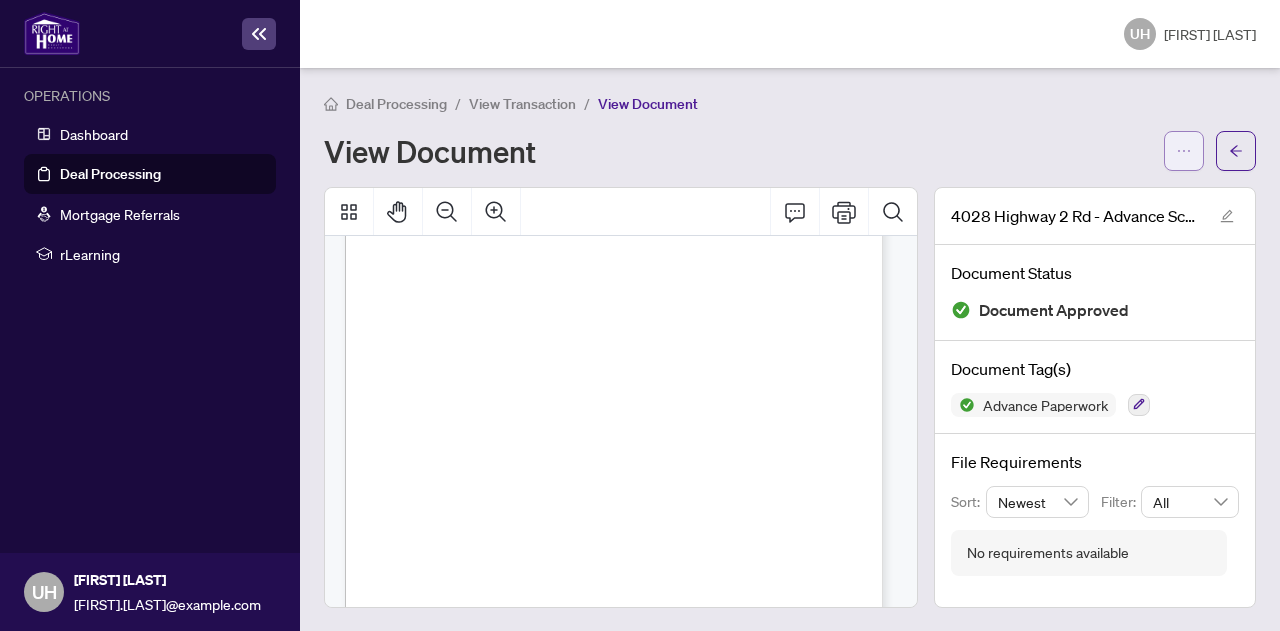 click at bounding box center [1184, 151] 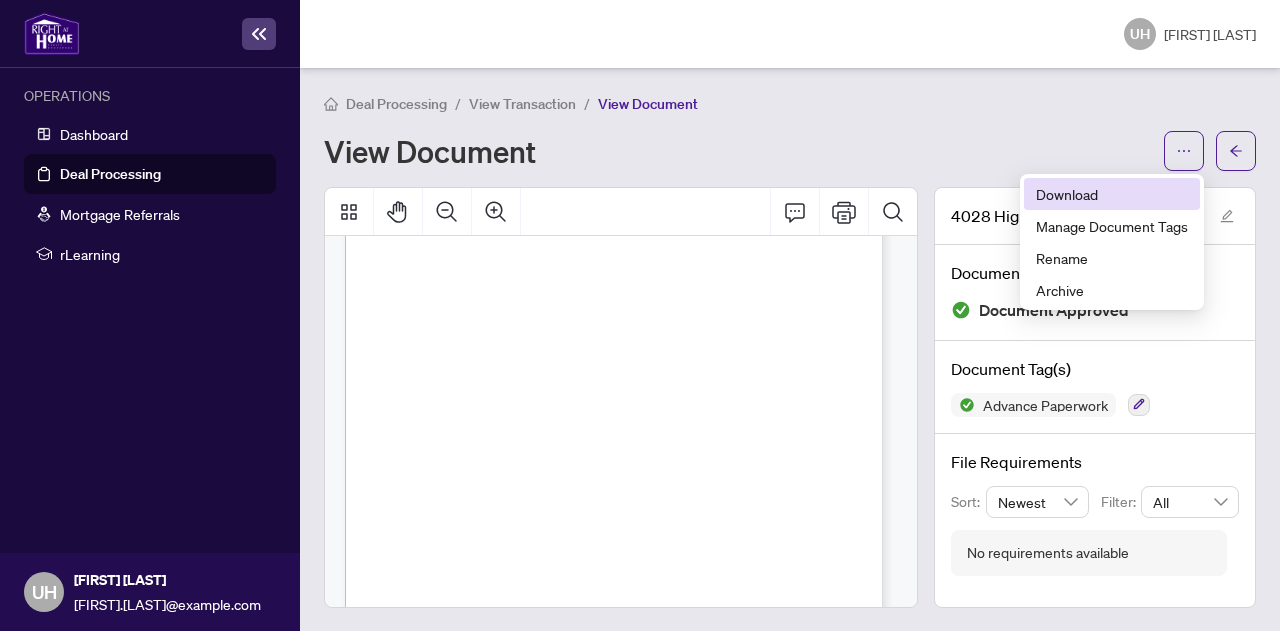 click on "Download" at bounding box center (1112, 194) 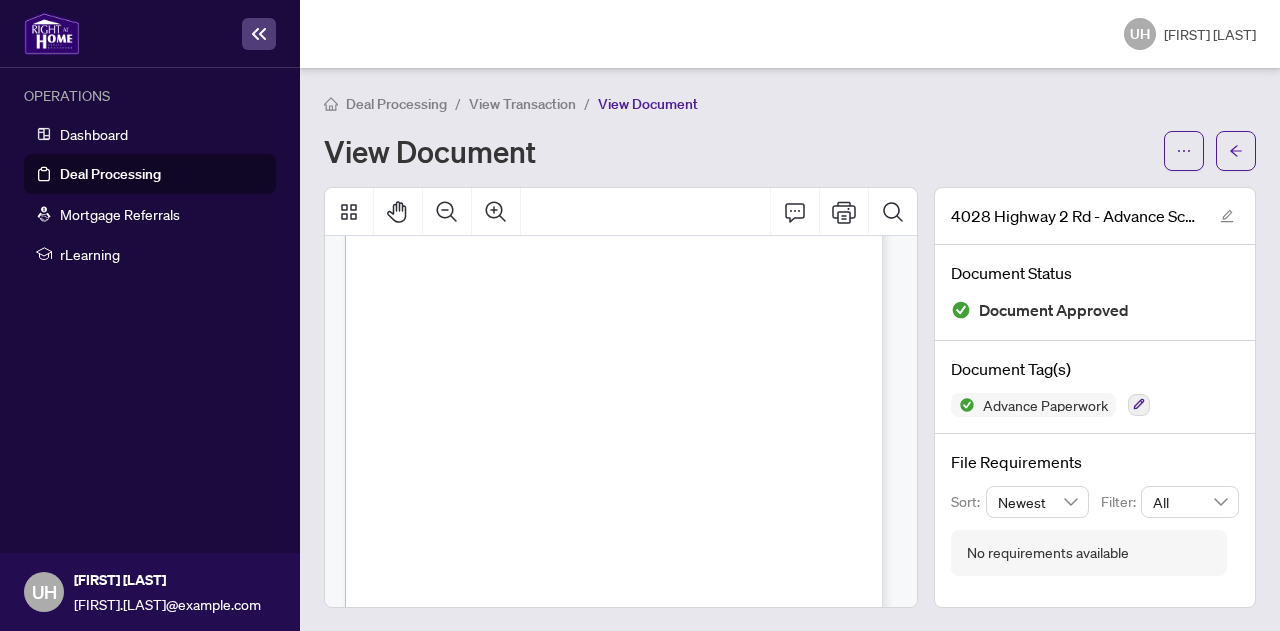 scroll, scrollTop: 1094, scrollLeft: 0, axis: vertical 